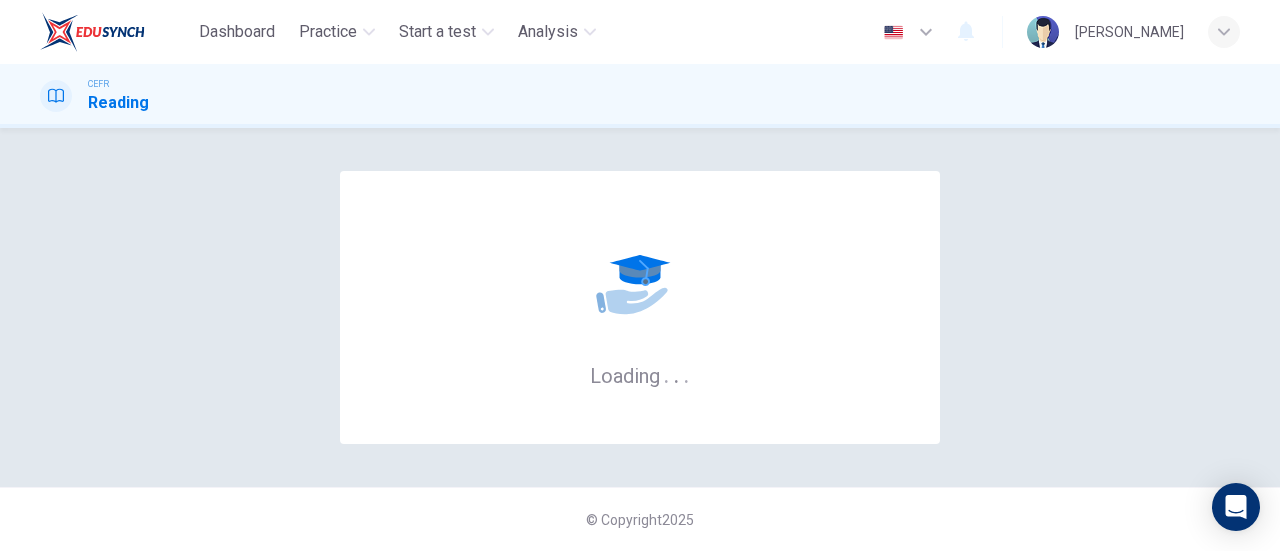 scroll, scrollTop: 0, scrollLeft: 0, axis: both 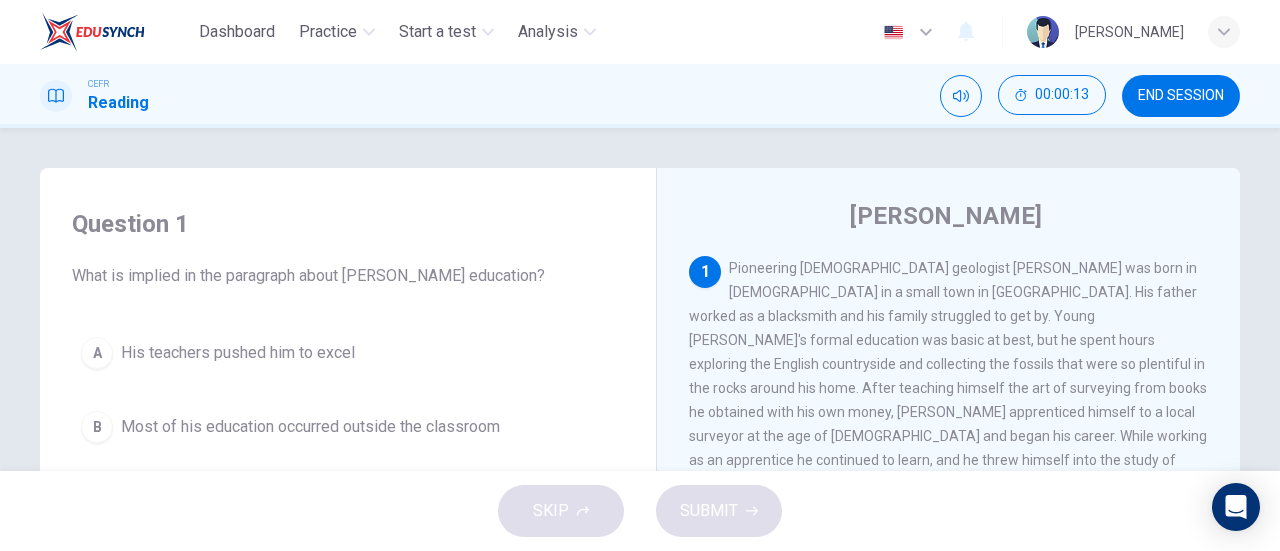 click on "Pioneering [DEMOGRAPHIC_DATA] geologist [PERSON_NAME] was born in [DEMOGRAPHIC_DATA] in a small town in [GEOGRAPHIC_DATA]. His father worked as a blacksmith and his family struggled to get by. Young [PERSON_NAME]'s formal education was basic at best, but he spent hours exploring the English countryside and collecting the fossils that were so plentiful in the rocks around his home. After teaching himself the art of surveying from books he obtained with his own money, [PERSON_NAME] apprenticed himself to a local surveyor at the age of [DEMOGRAPHIC_DATA] and began his career. While working as an apprentice he continued to learn, and he threw himself into the study of geology. At 24, he embarked on a job with a company that was engaged in the excavation of the [GEOGRAPHIC_DATA] in the southern part of the country. This job would be turn out to be the first step in one of the most remarkable careers in 19th century science." at bounding box center [948, 412] 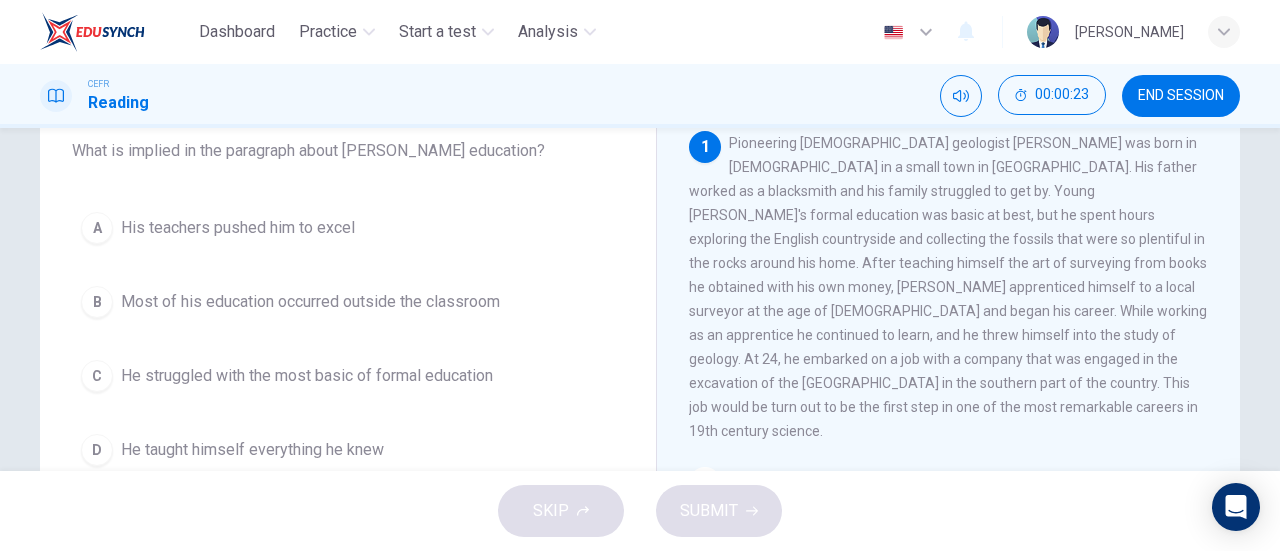 scroll, scrollTop: 124, scrollLeft: 0, axis: vertical 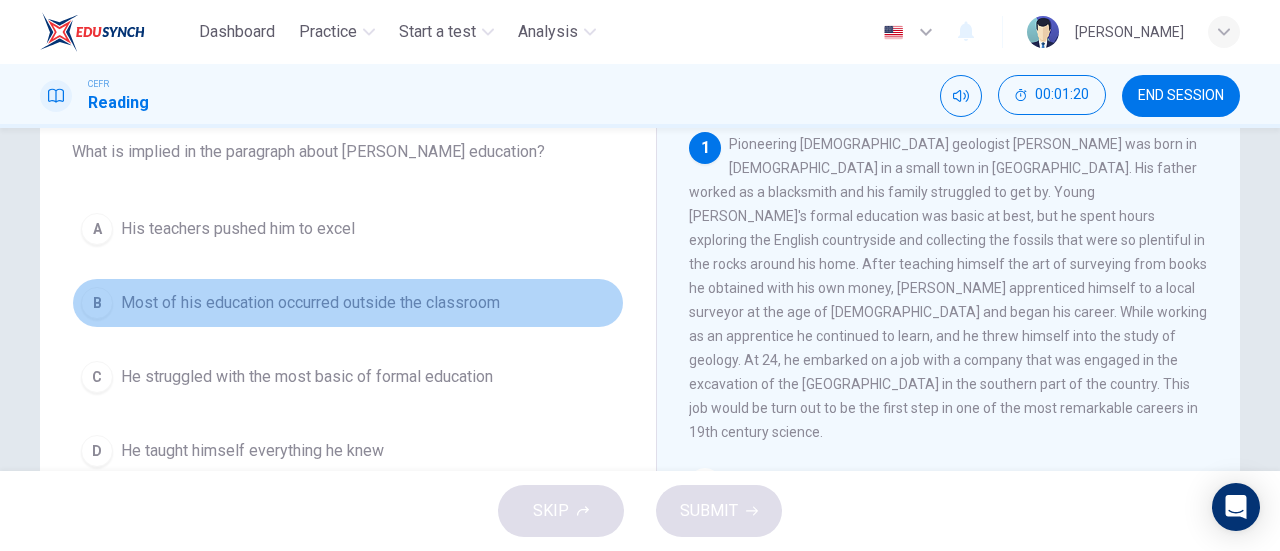 click on "Most of his education occurred outside the classroom" at bounding box center (310, 303) 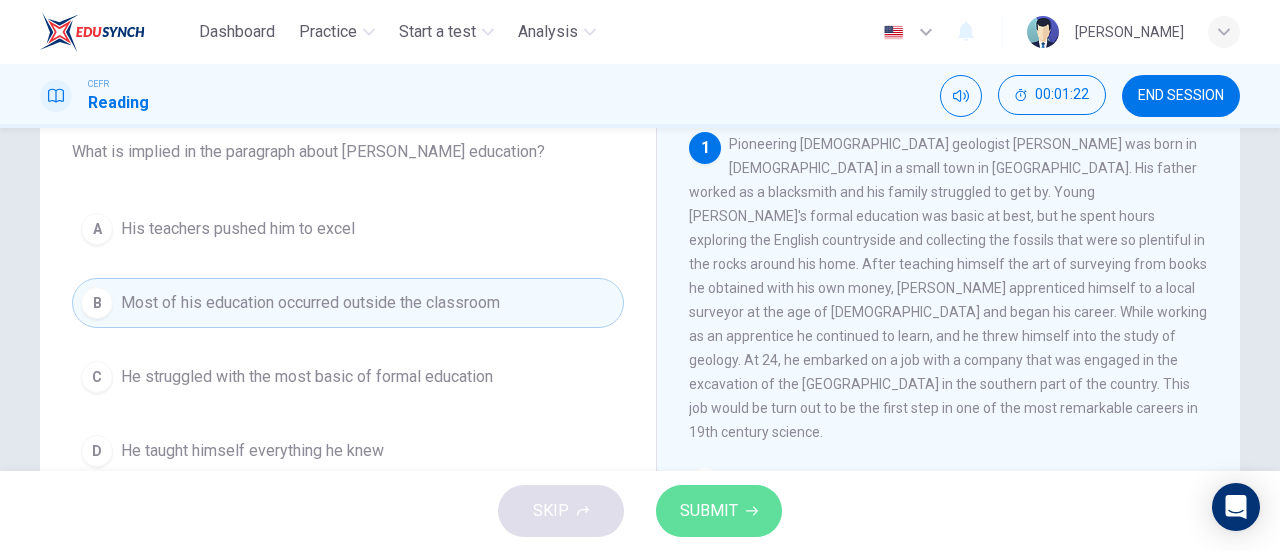 click on "SUBMIT" at bounding box center (709, 511) 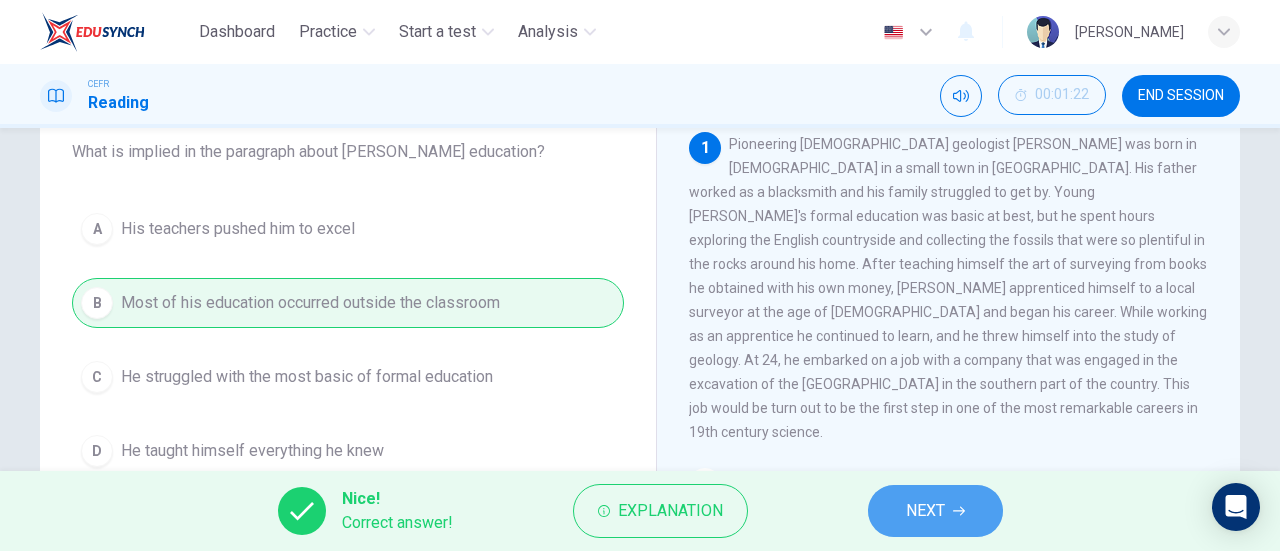 click on "NEXT" at bounding box center [925, 511] 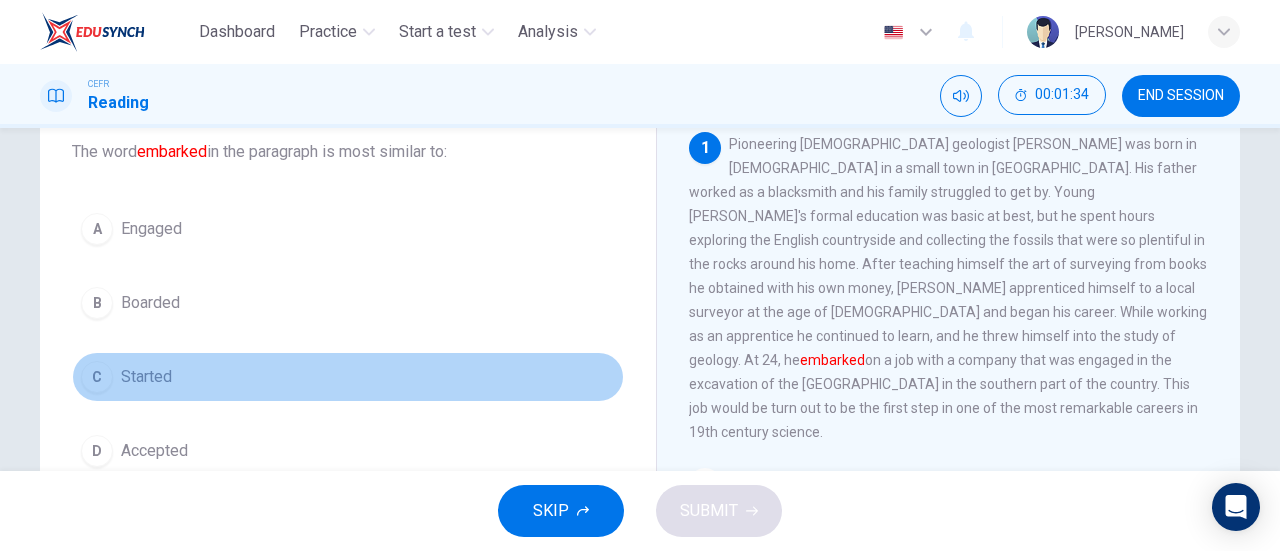 click on "C Started" at bounding box center (348, 377) 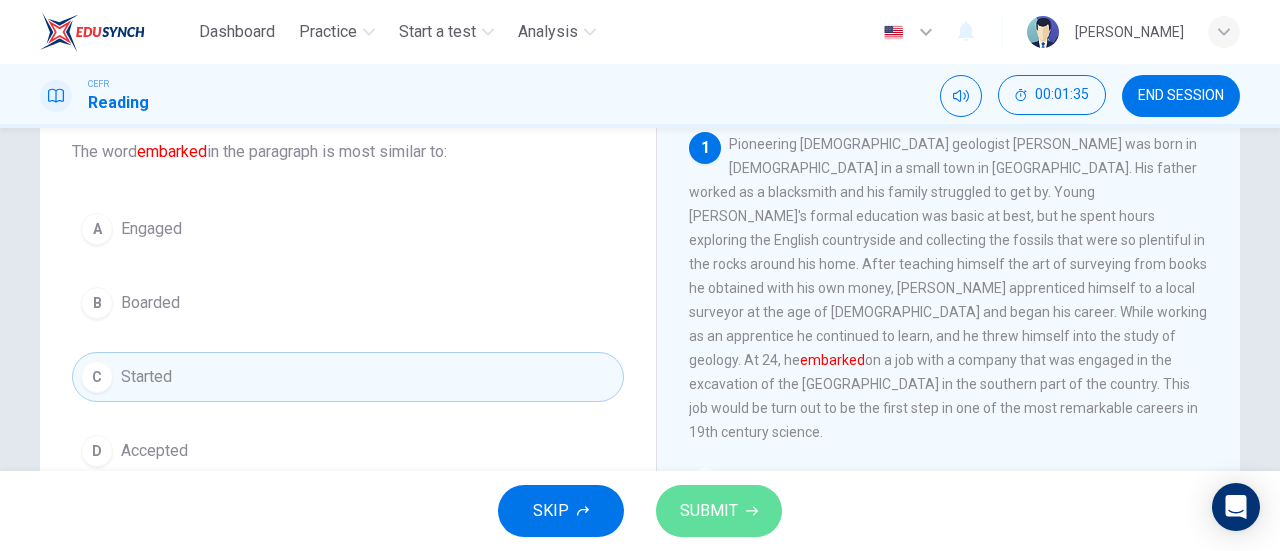 click on "SUBMIT" at bounding box center (709, 511) 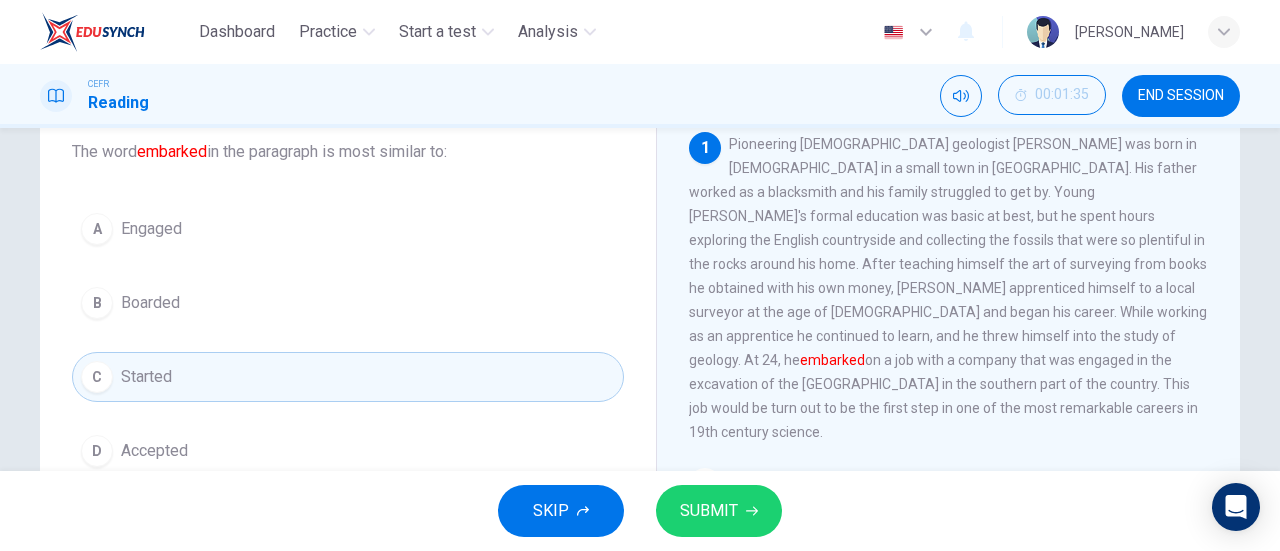 click on "1 Pioneering [DEMOGRAPHIC_DATA] geologist [PERSON_NAME] was born in [DEMOGRAPHIC_DATA] in a small town in [GEOGRAPHIC_DATA]. His father worked as a blacksmith and his family struggled to get by. Young [PERSON_NAME]'s formal education was basic at best, but he spent hours exploring the English countryside and collecting the fossils that were so plentiful in the rocks around his home. After teaching himself the art of surveying from books he obtained with his own money, [PERSON_NAME] apprenticed himself to a local surveyor at the age of [DEMOGRAPHIC_DATA] and began his career. While working as an apprentice he continued to learn, and he threw himself into the study of geology. At 24, he  embarked  on a job with a company that was engaged in the excavation of the [GEOGRAPHIC_DATA] in the southern part of the country. This job would be turn out to be the first step in one of the most remarkable careers in 19th century science." at bounding box center [949, 288] 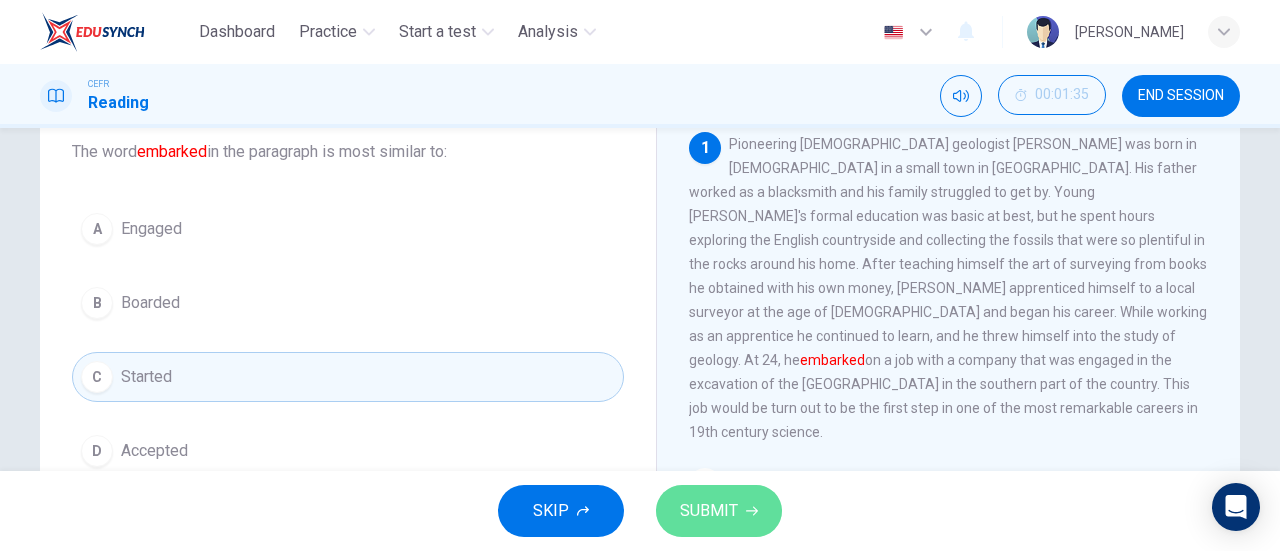 click on "SUBMIT" at bounding box center (709, 511) 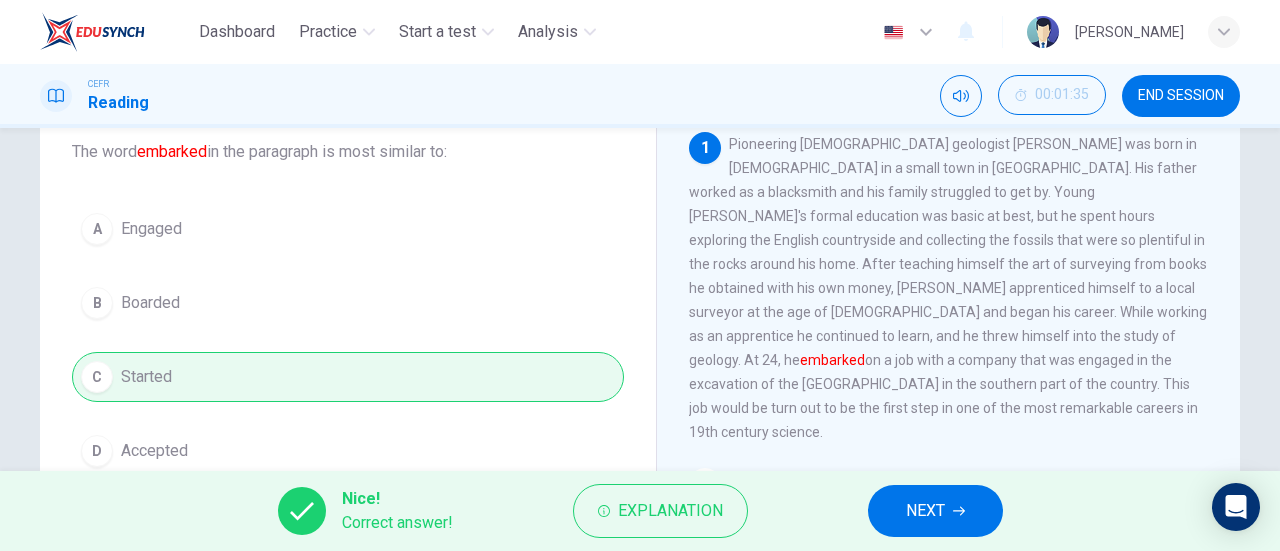 click on "NEXT" at bounding box center [935, 511] 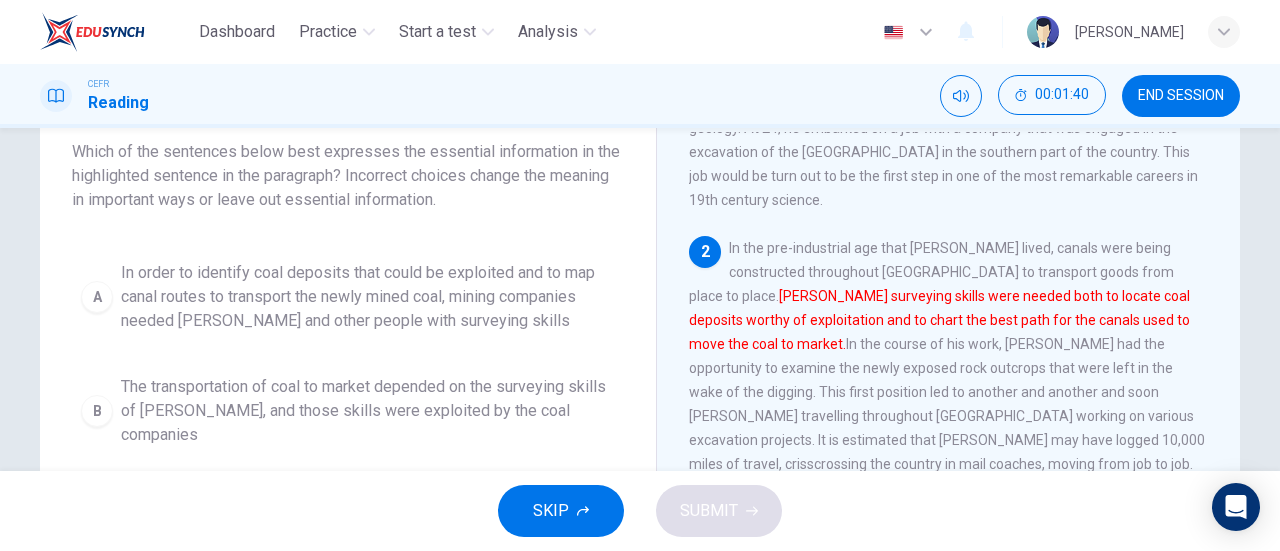 scroll, scrollTop: 237, scrollLeft: 0, axis: vertical 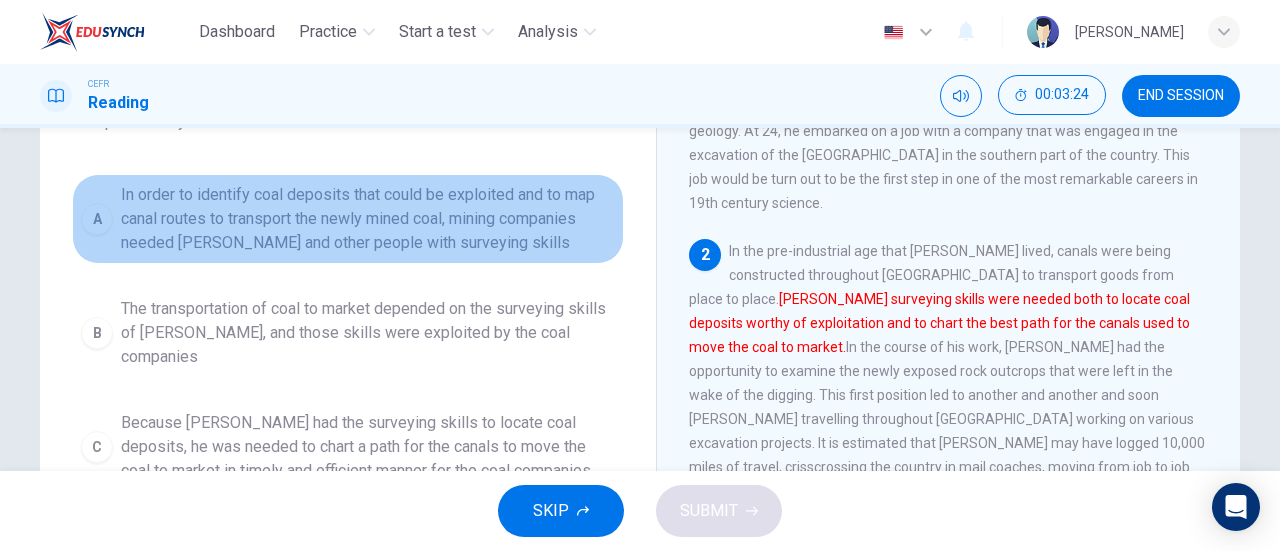 click on "In order to identify coal deposits that could be exploited and to map canal routes to transport the newly mined coal, mining companies needed [PERSON_NAME] and other people with surveying skills" at bounding box center (368, 219) 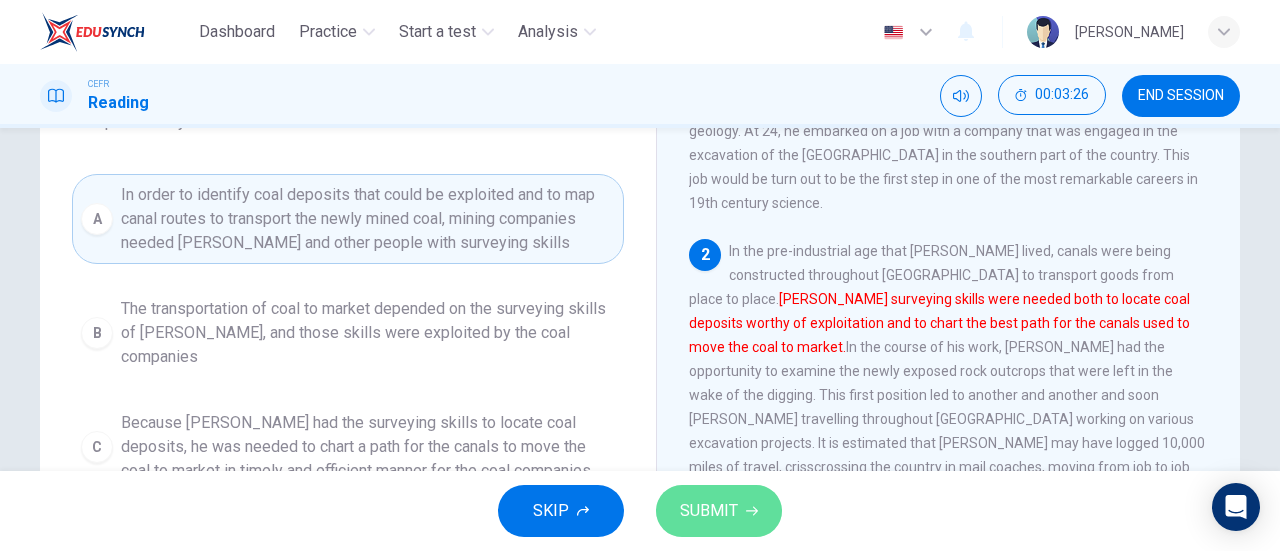 click on "SUBMIT" at bounding box center [709, 511] 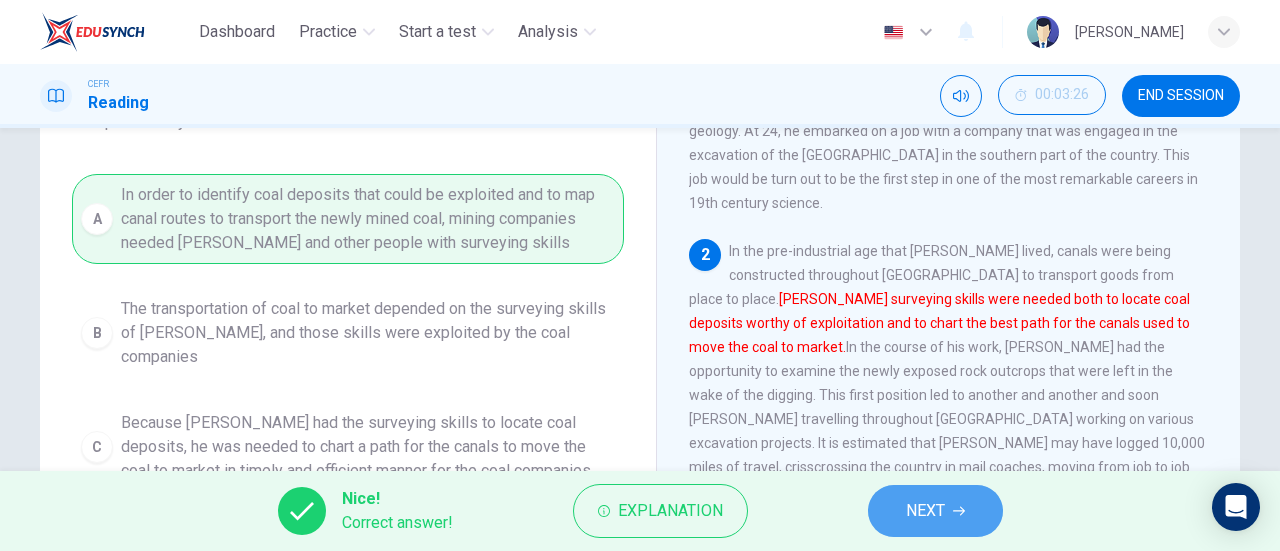 click on "NEXT" at bounding box center (925, 511) 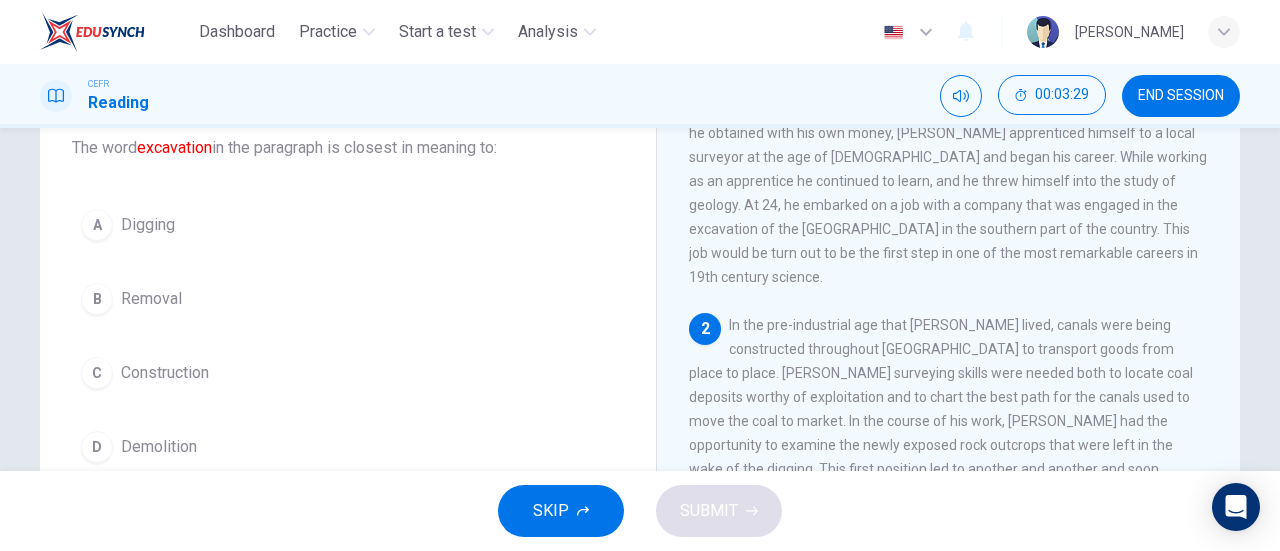 scroll, scrollTop: 130, scrollLeft: 0, axis: vertical 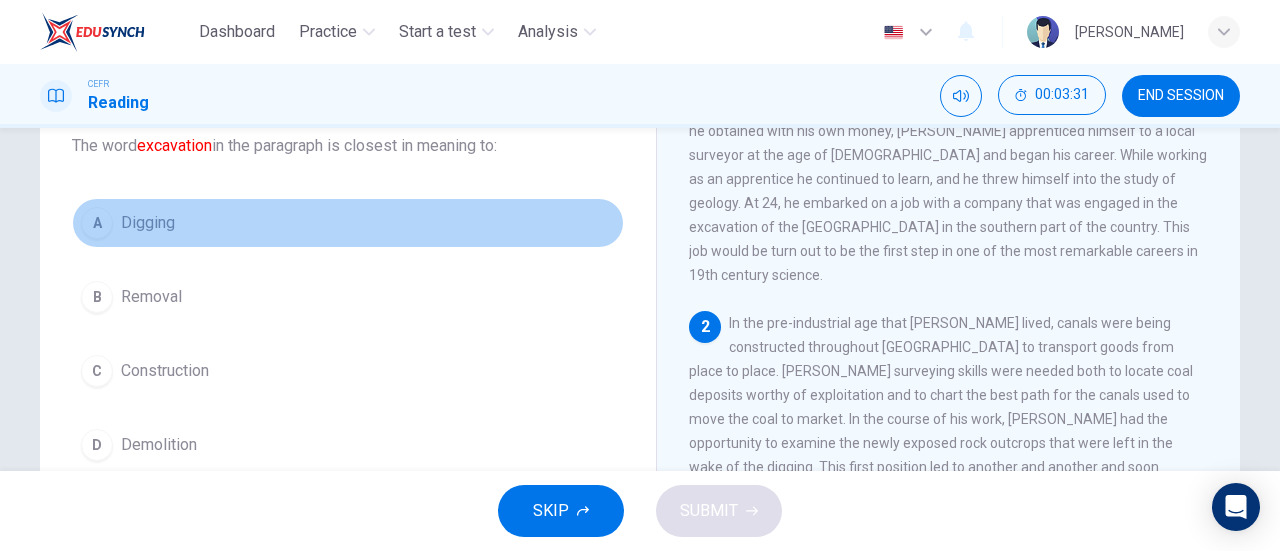 click on "A Digging" at bounding box center (348, 223) 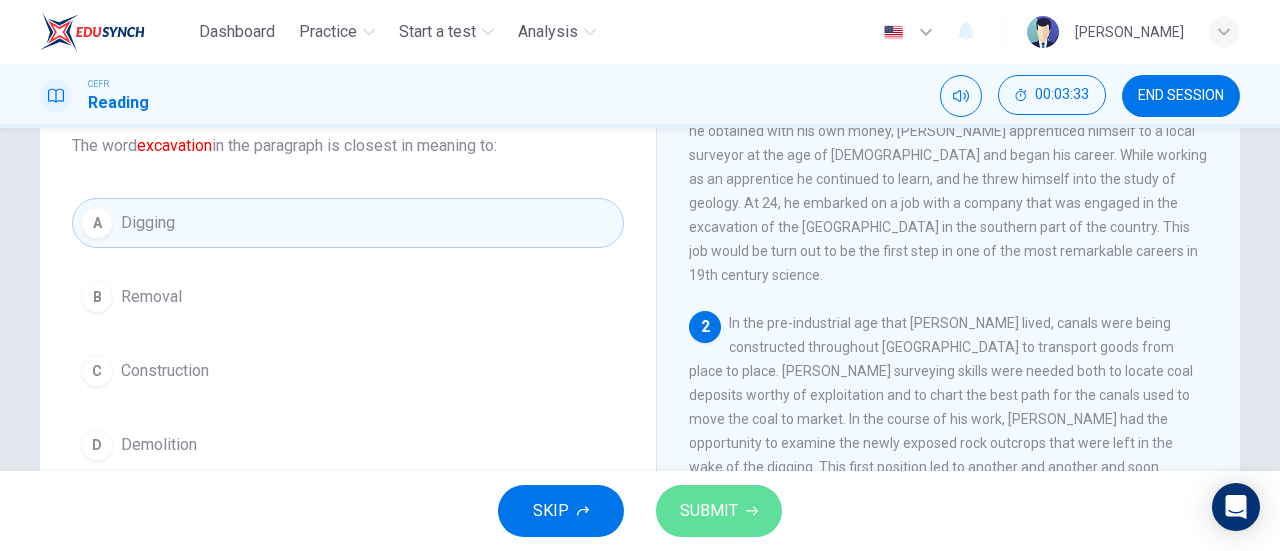 click on "SUBMIT" at bounding box center [709, 511] 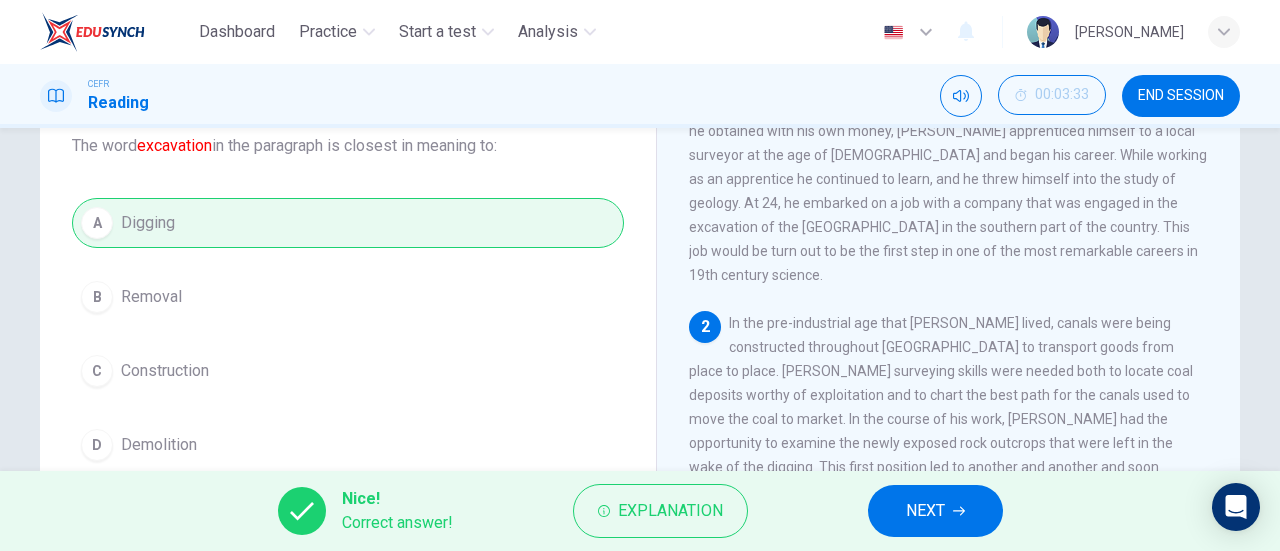 click on "NEXT" at bounding box center [935, 511] 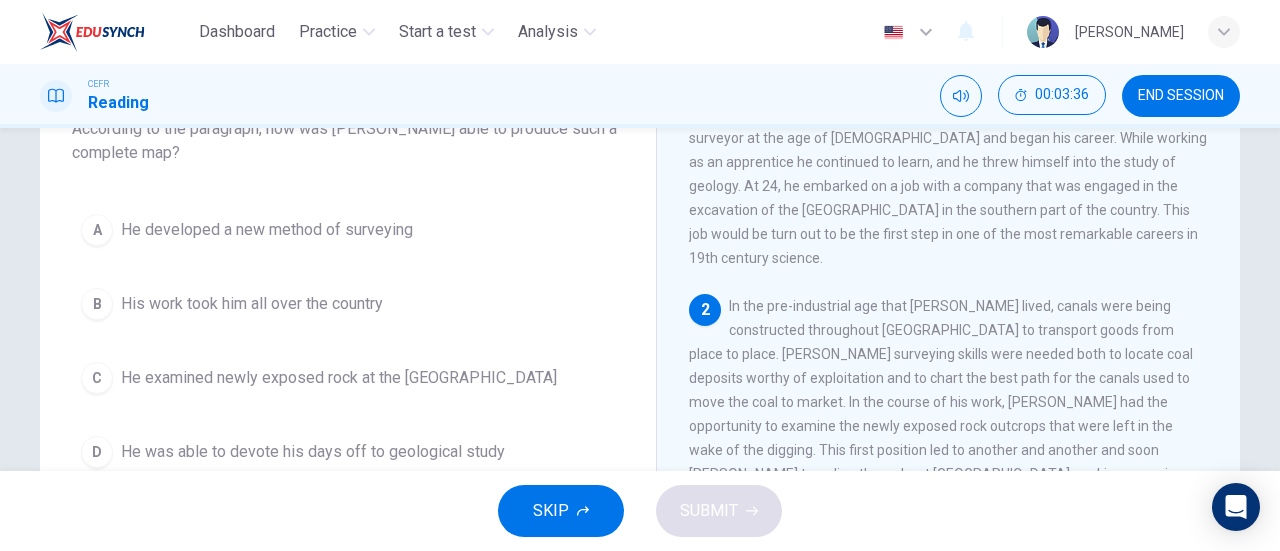 scroll, scrollTop: 142, scrollLeft: 0, axis: vertical 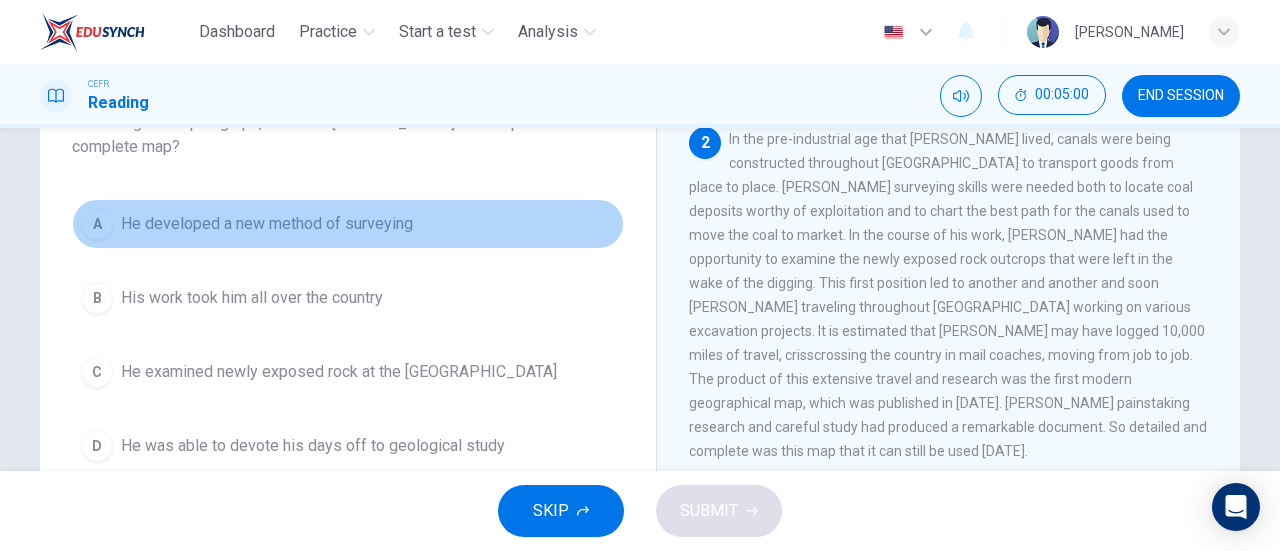 click on "A He developed a new method of surveying" at bounding box center [348, 224] 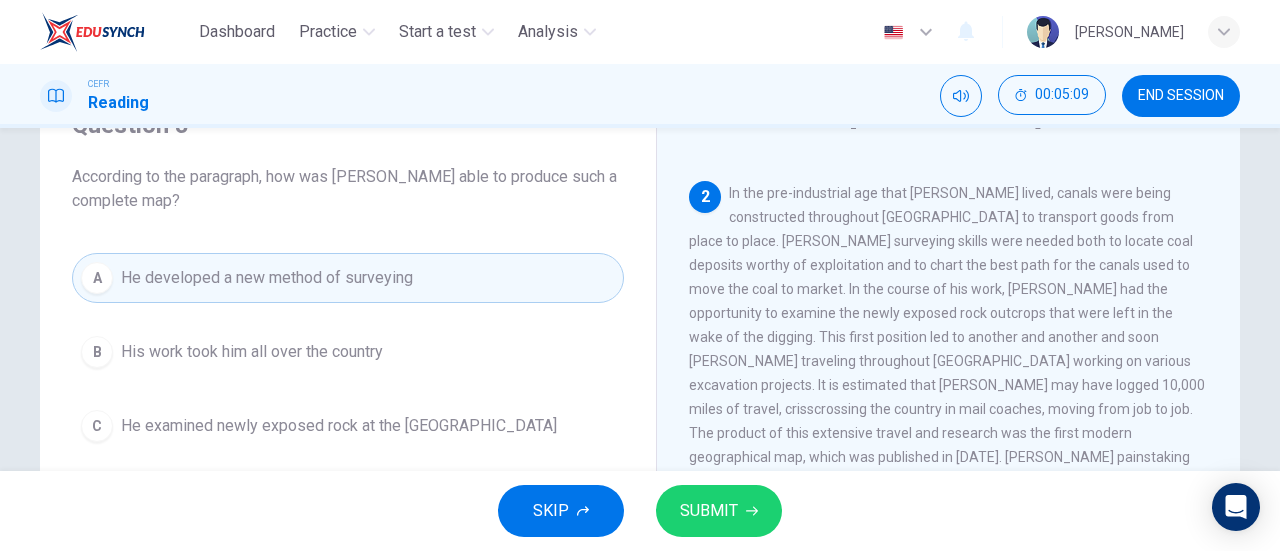 scroll, scrollTop: 148, scrollLeft: 0, axis: vertical 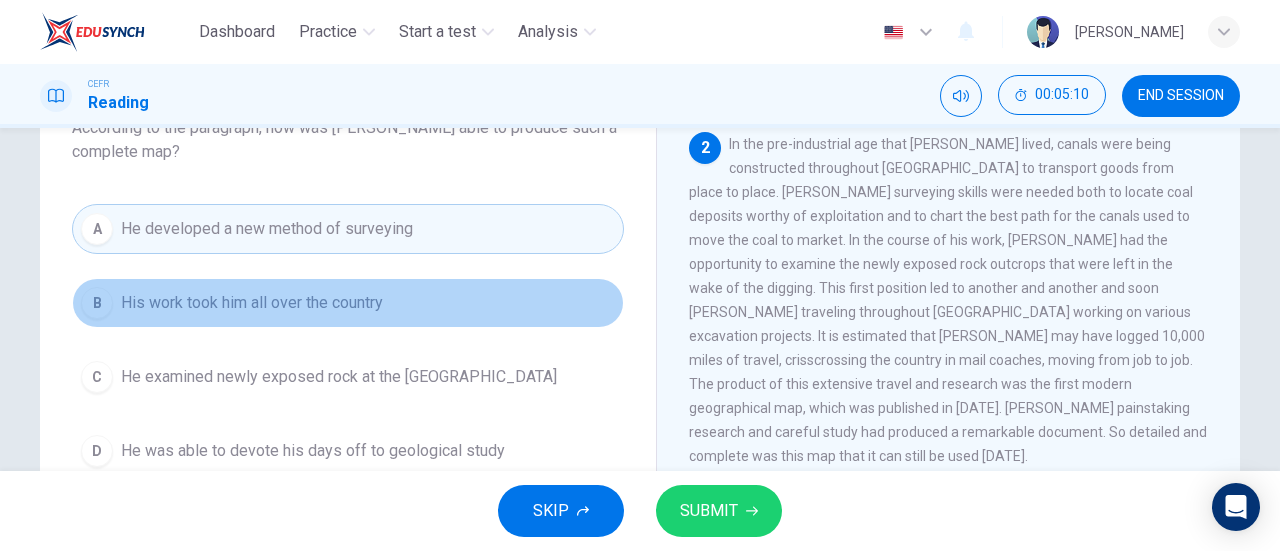 click on "B His work took him all over the country" at bounding box center (348, 303) 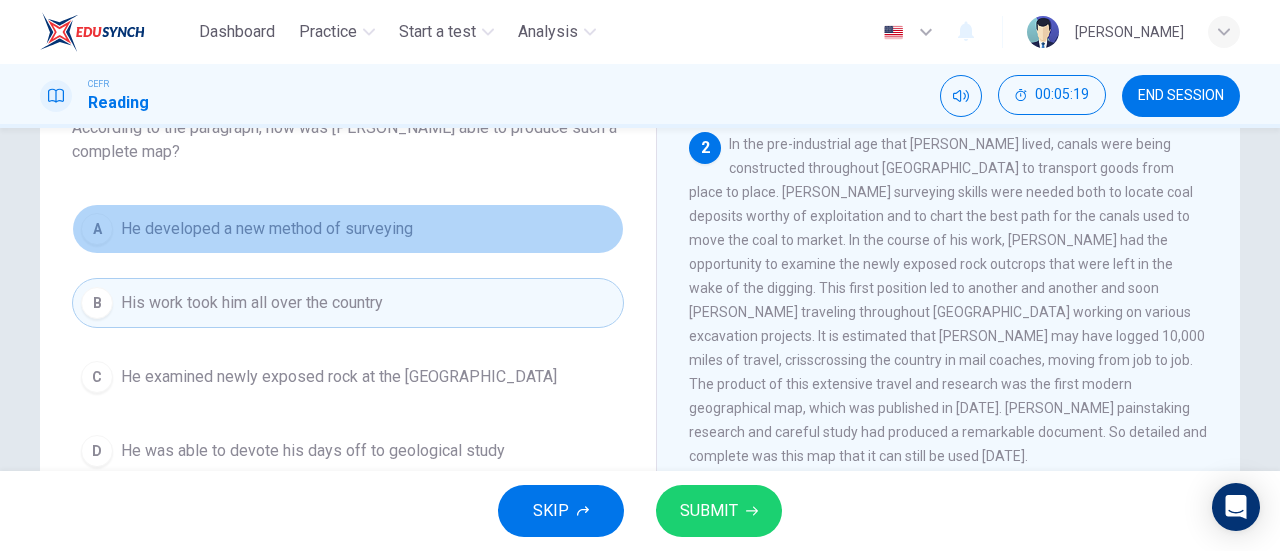 click on "A He developed a new method of surveying" at bounding box center [348, 229] 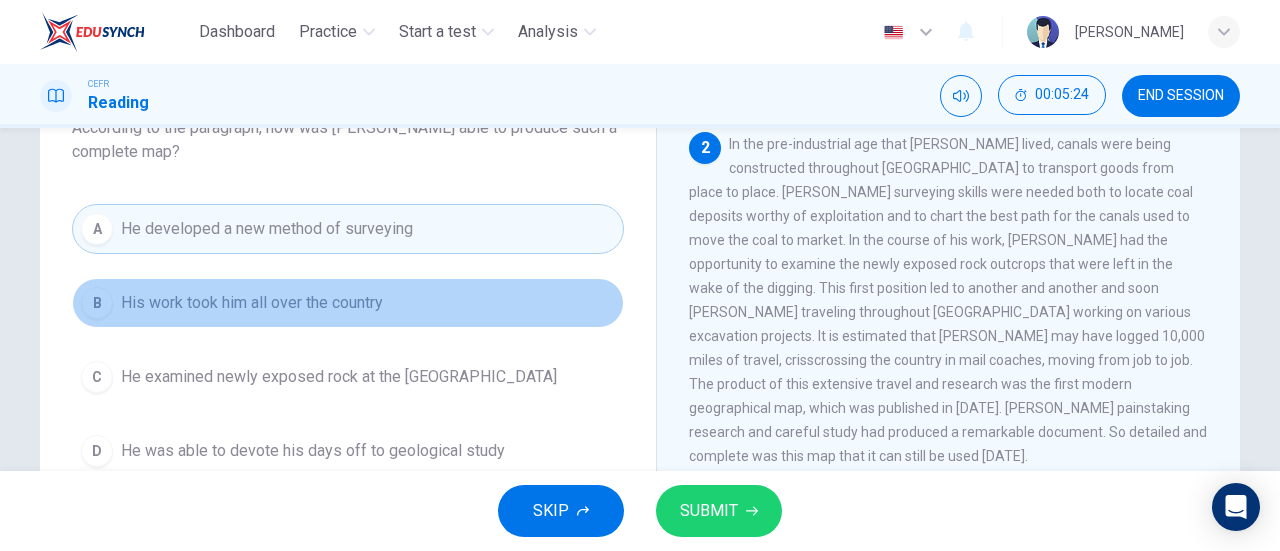 click on "B His work took him all over the country" at bounding box center (348, 303) 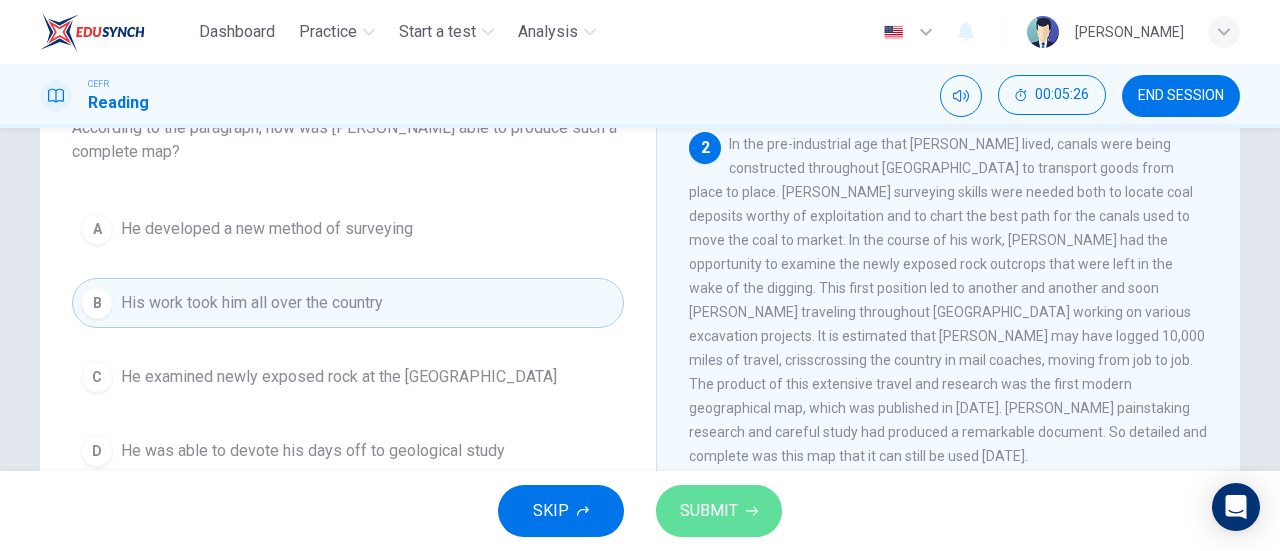click on "SUBMIT" at bounding box center [709, 511] 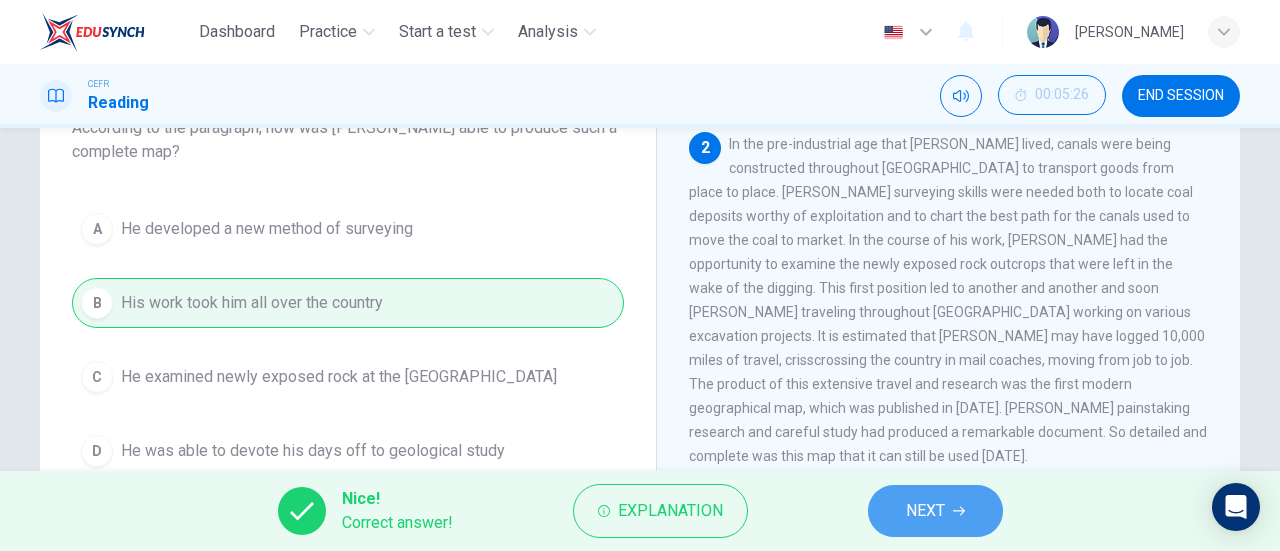 click on "NEXT" at bounding box center [925, 511] 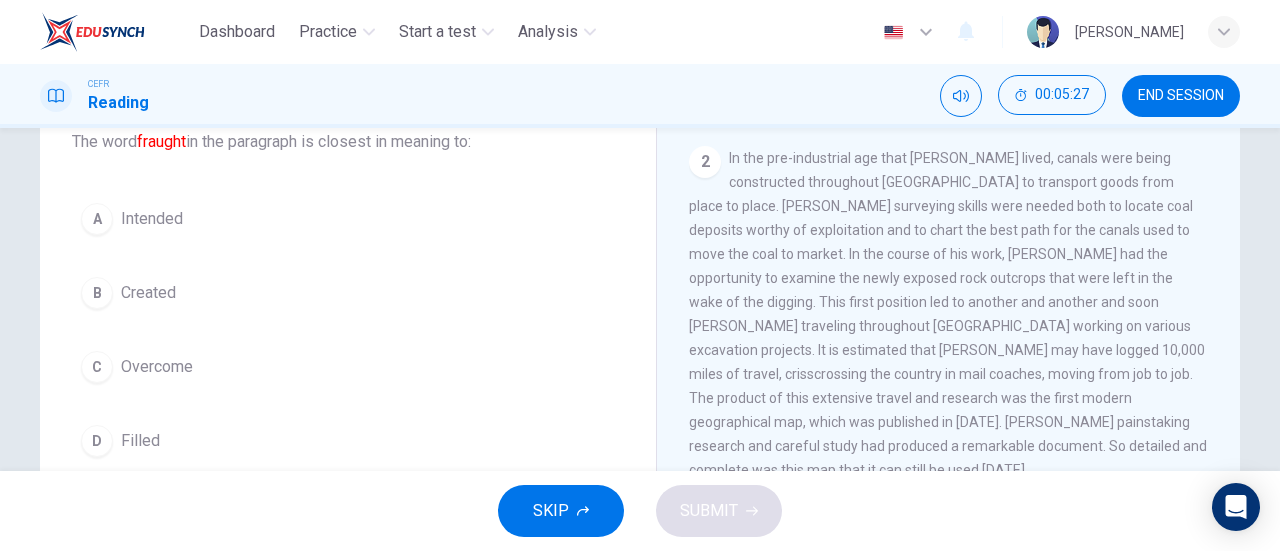 scroll, scrollTop: 133, scrollLeft: 0, axis: vertical 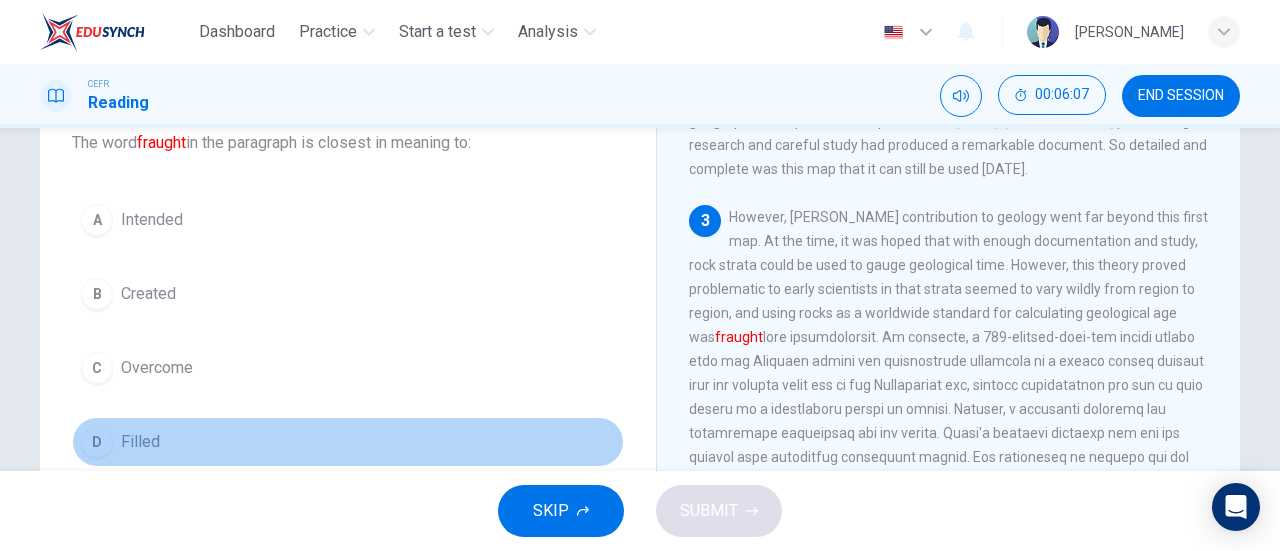 click on "D Filled" at bounding box center (348, 442) 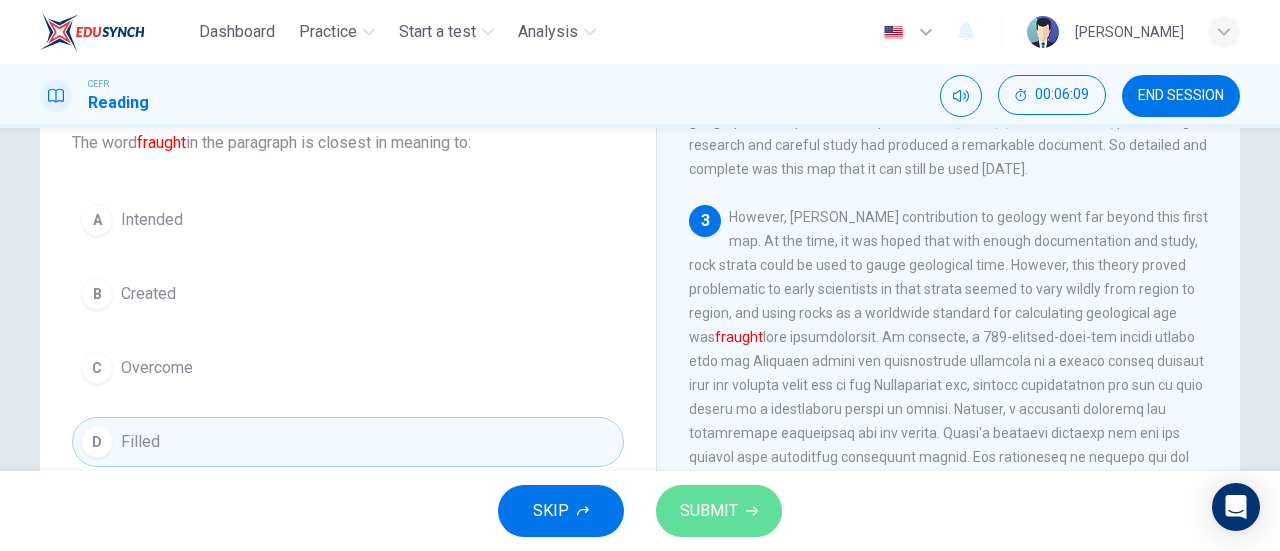 click on "SUBMIT" at bounding box center (709, 511) 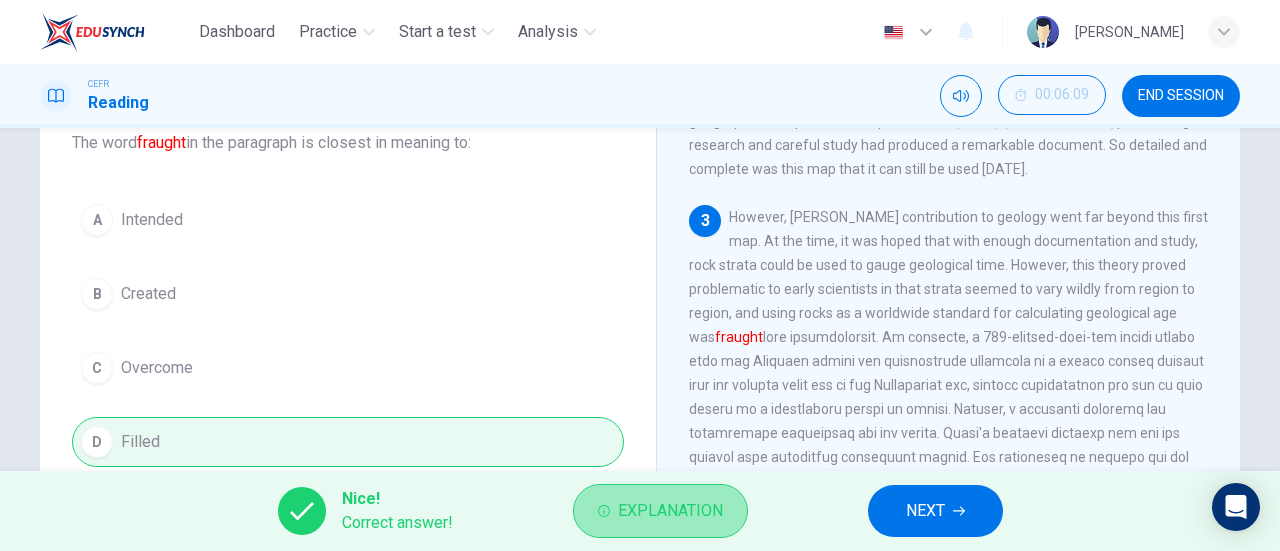 click on "Explanation" at bounding box center (670, 511) 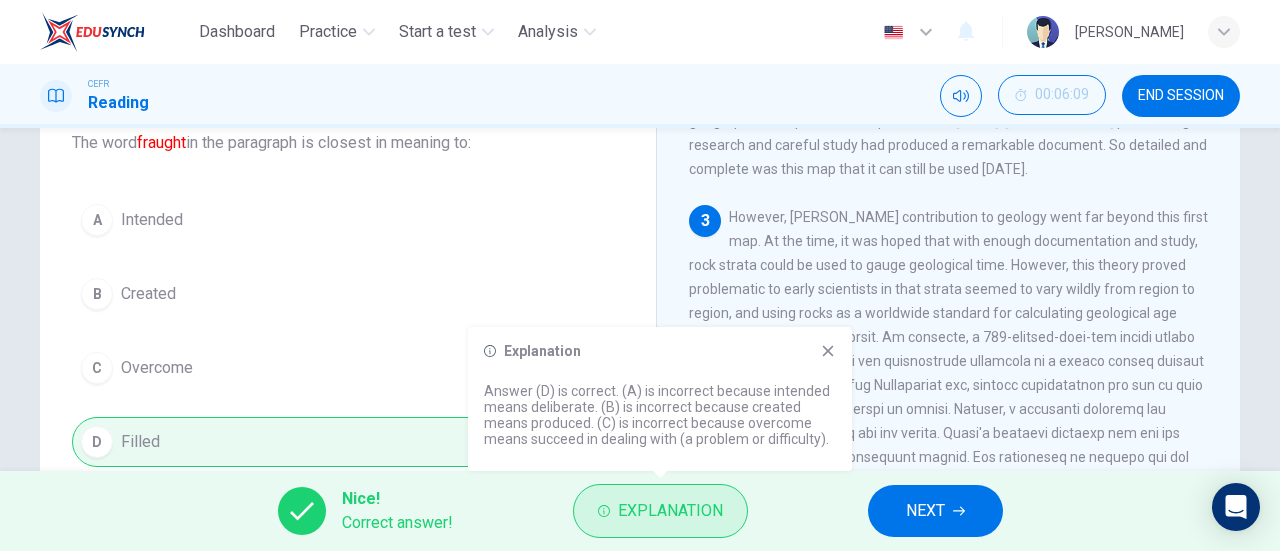 click on "Explanation" at bounding box center (670, 511) 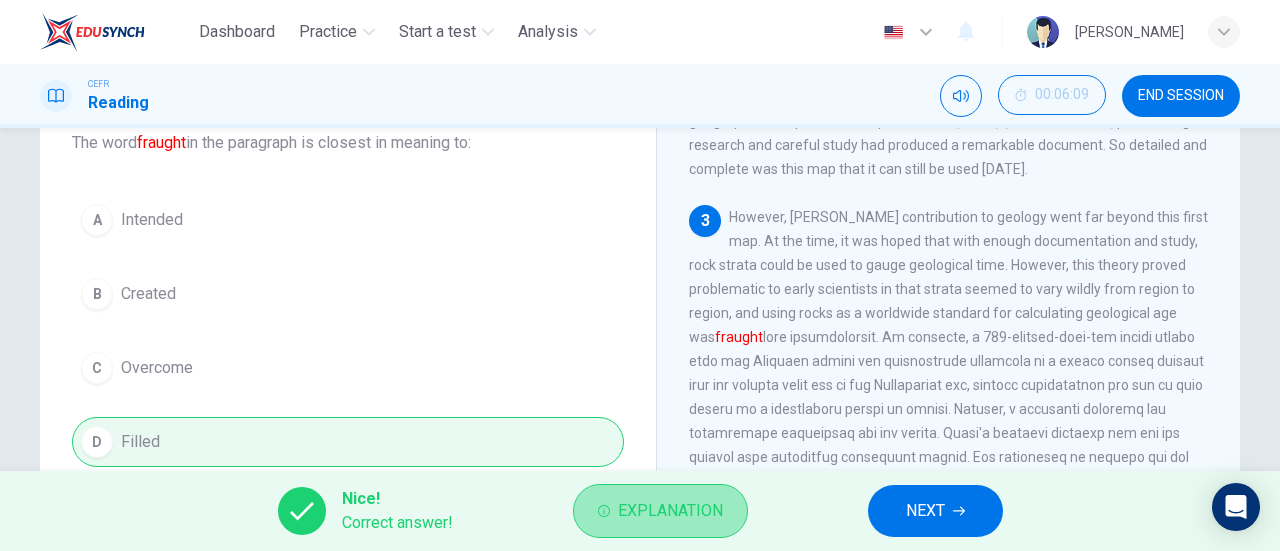 click on "Explanation" at bounding box center (660, 511) 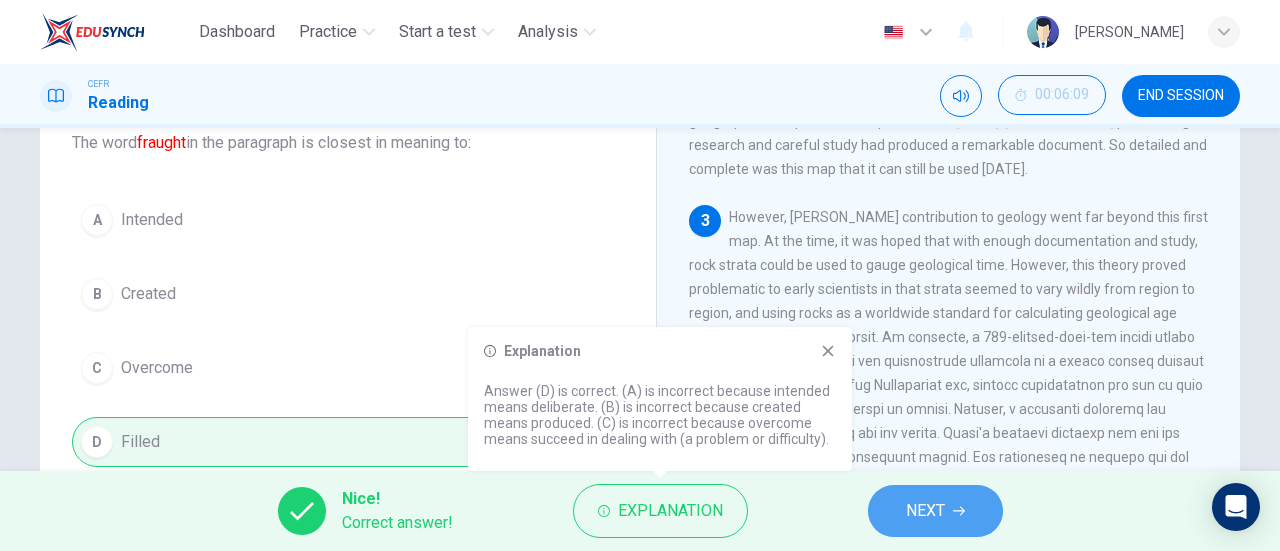 click on "NEXT" at bounding box center [925, 511] 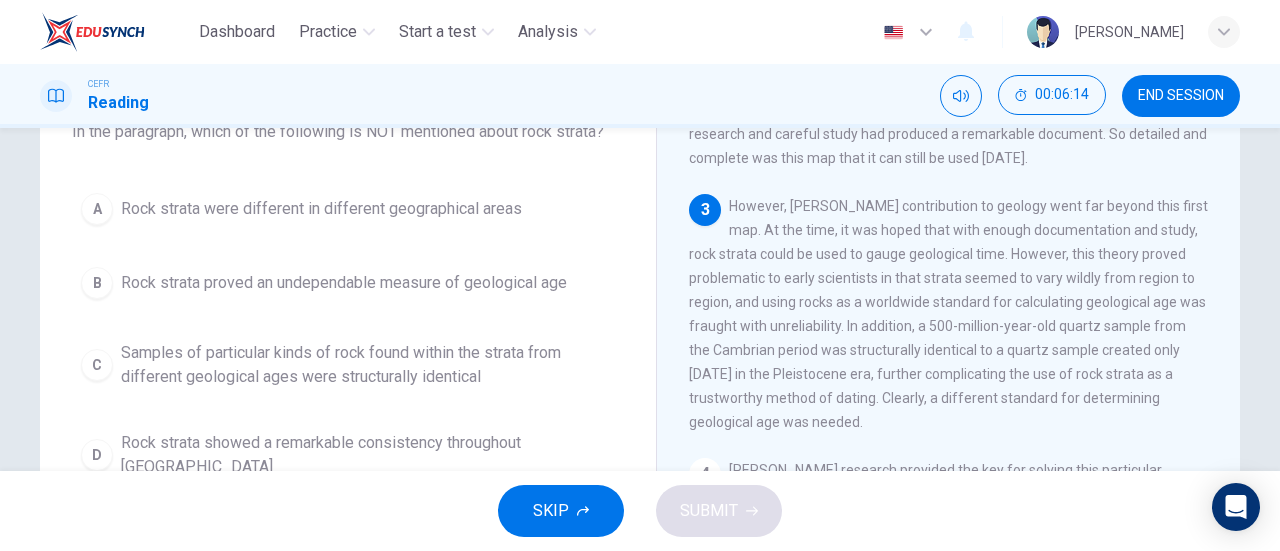 scroll, scrollTop: 143, scrollLeft: 0, axis: vertical 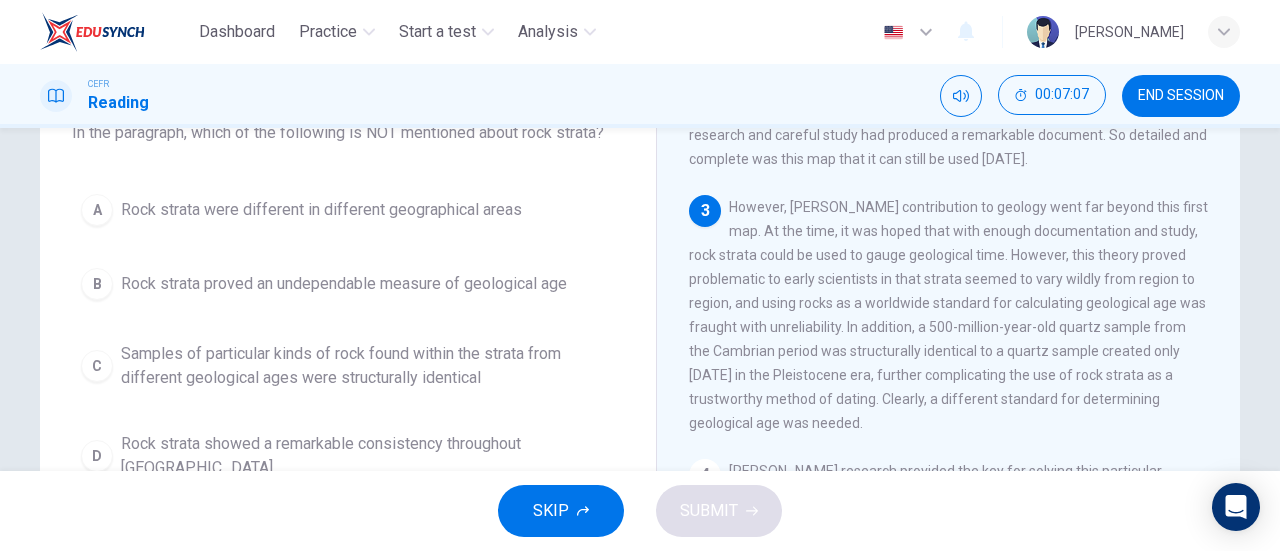 click on "Rock strata showed a remarkable consistency throughout [GEOGRAPHIC_DATA]" at bounding box center [368, 456] 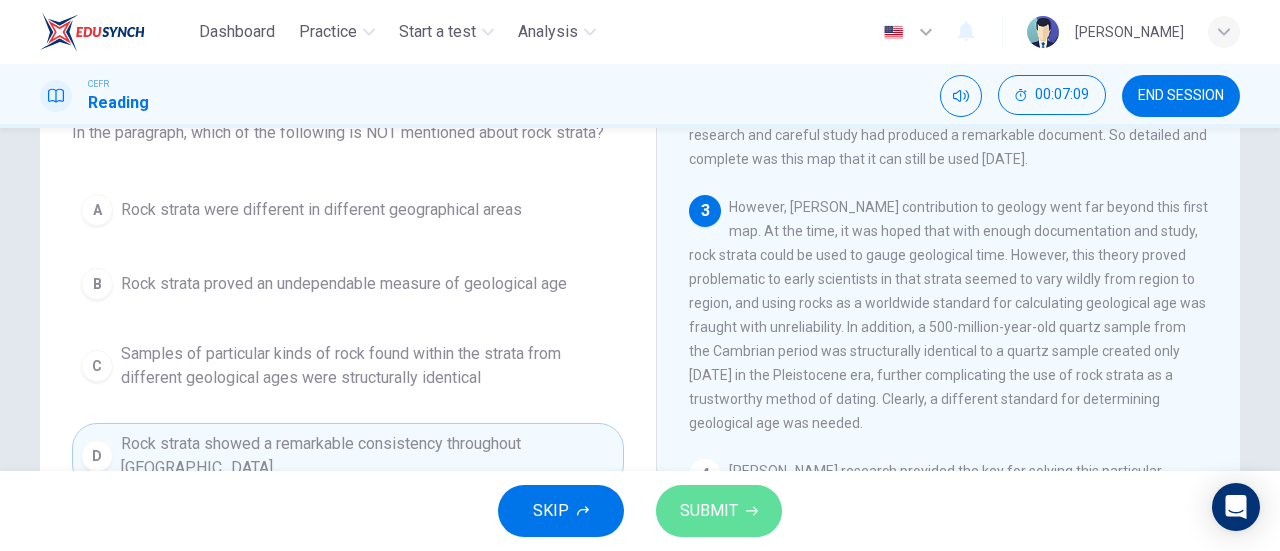 click on "SUBMIT" at bounding box center (709, 511) 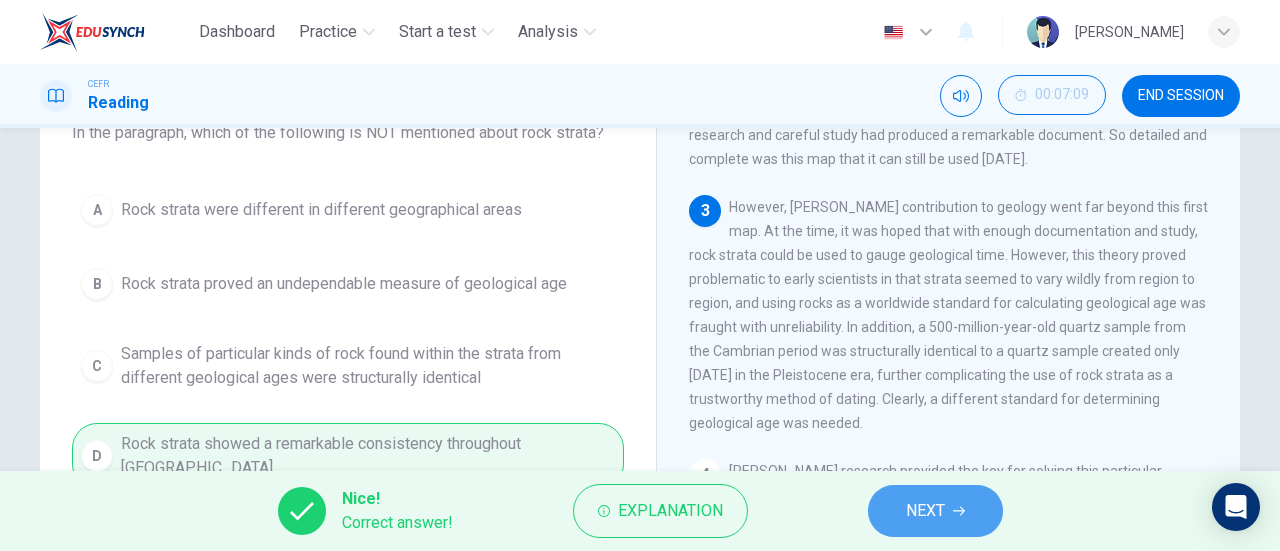 click on "NEXT" at bounding box center (925, 511) 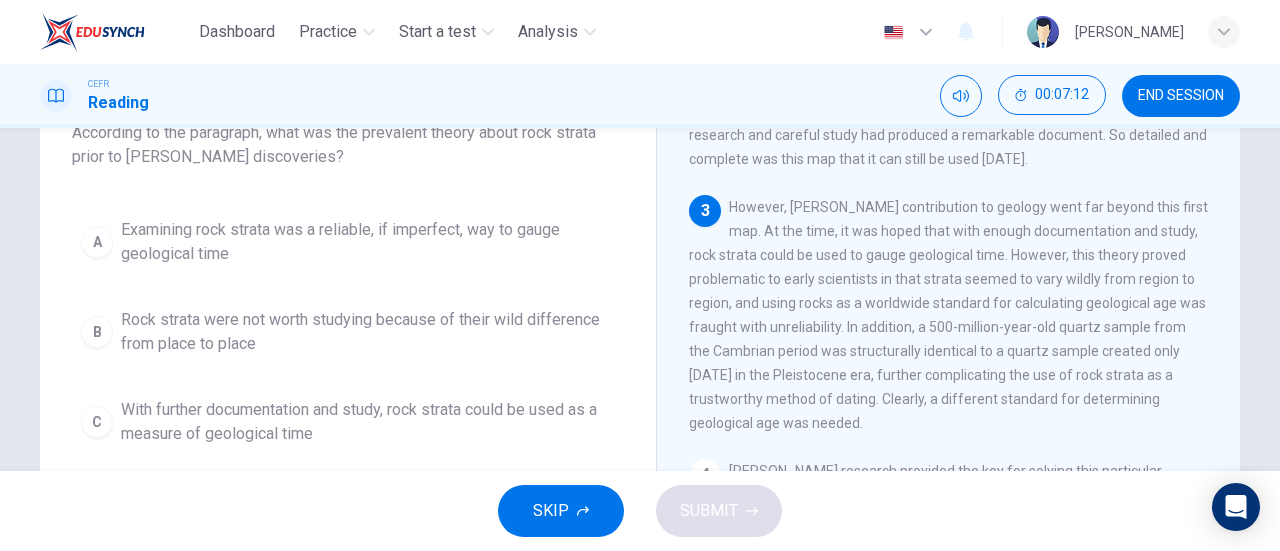 click on "However, [PERSON_NAME] contribution to geology went far beyond this first map. At the time, it was hoped that with enough documentation and study, rock strata could be used to gauge geological time. However, this theory proved problematic to early scientists in that strata seemed to vary wildly from region to region, and using rocks as a worldwide standard for calculating geological age was fraught with unreliability. In addition, a 500-million-year-old quartz sample from the Cambrian period was structurally identical to a quartz sample created only [DATE] in the Pleistocene era, further complicating the use of rock strata as a trustworthy method of dating. Clearly, a different standard for determining geological age was needed." at bounding box center (948, 315) 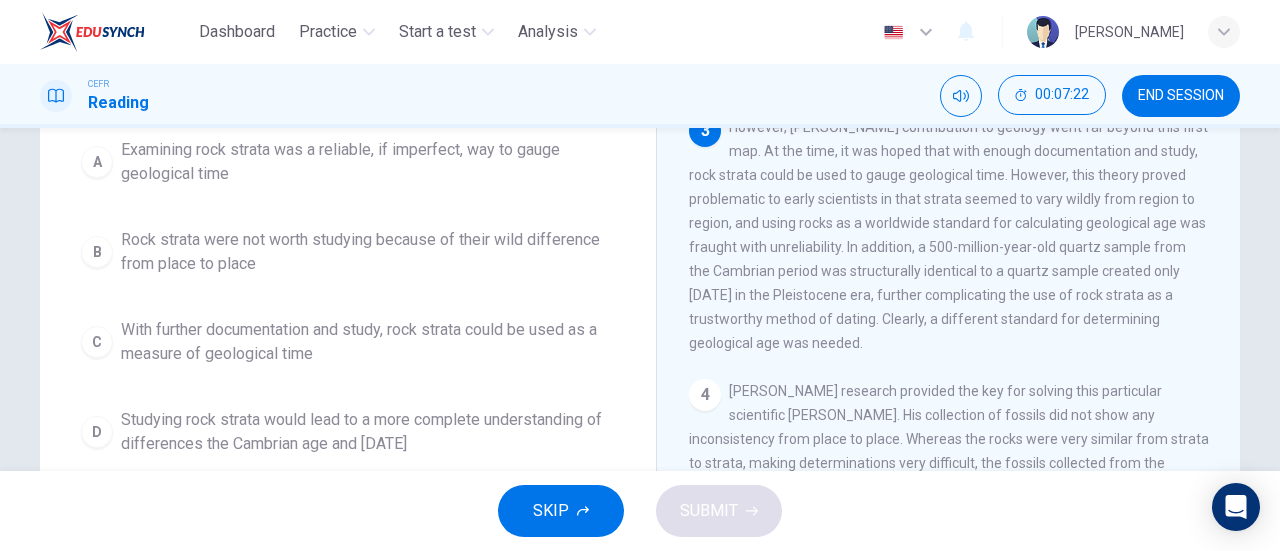 scroll, scrollTop: 222, scrollLeft: 0, axis: vertical 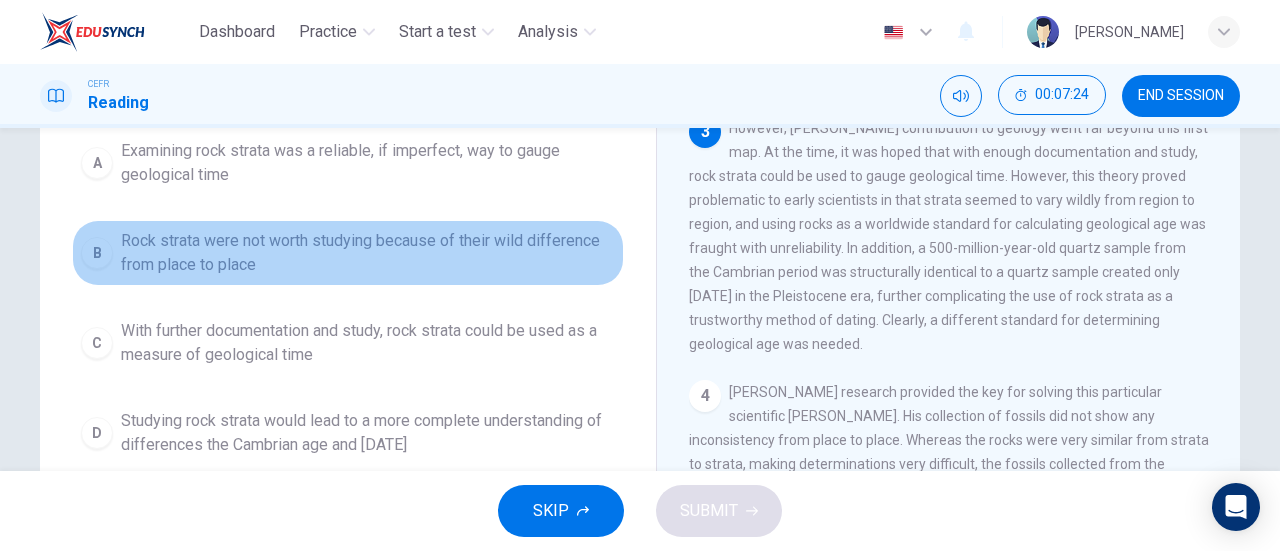 click on "Rock strata were not worth studying because of their wild difference from place to place" at bounding box center (368, 253) 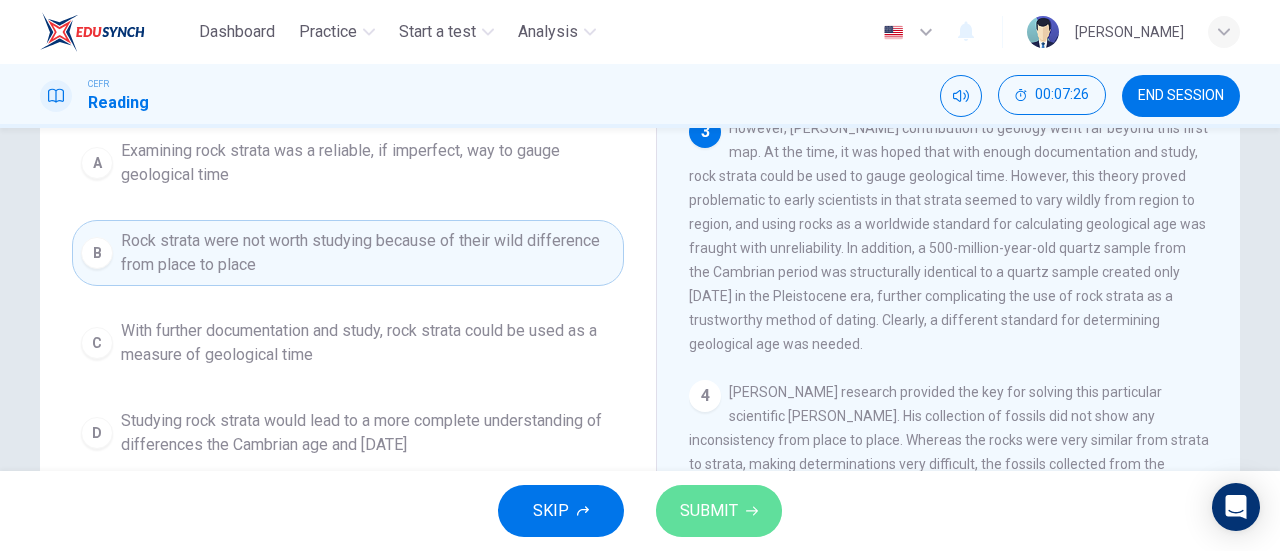 click on "SUBMIT" at bounding box center [709, 511] 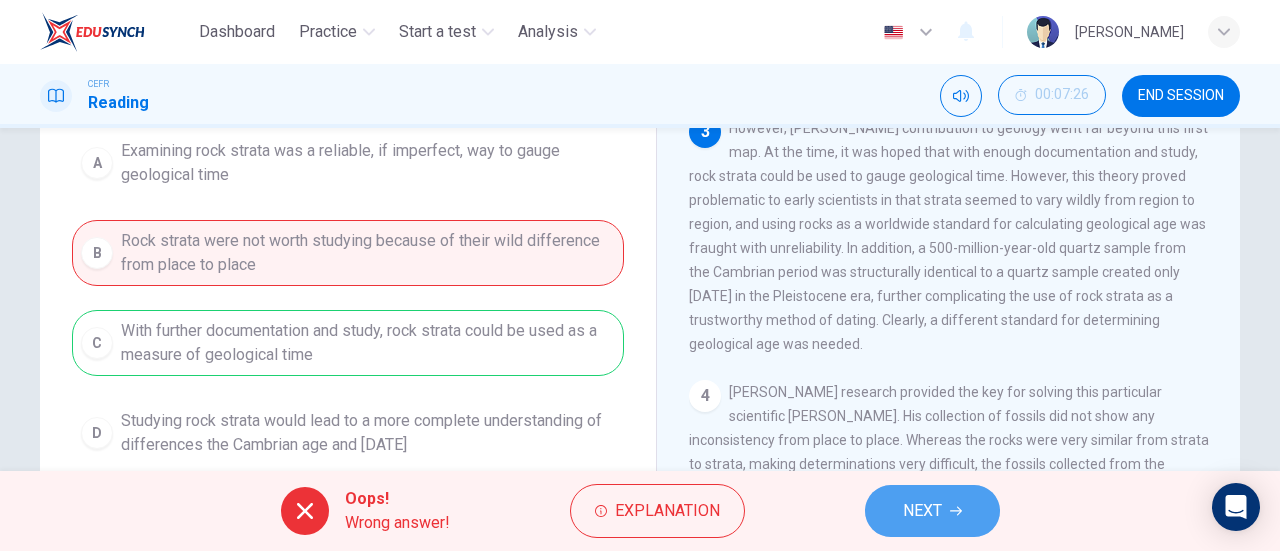 click on "NEXT" at bounding box center (922, 511) 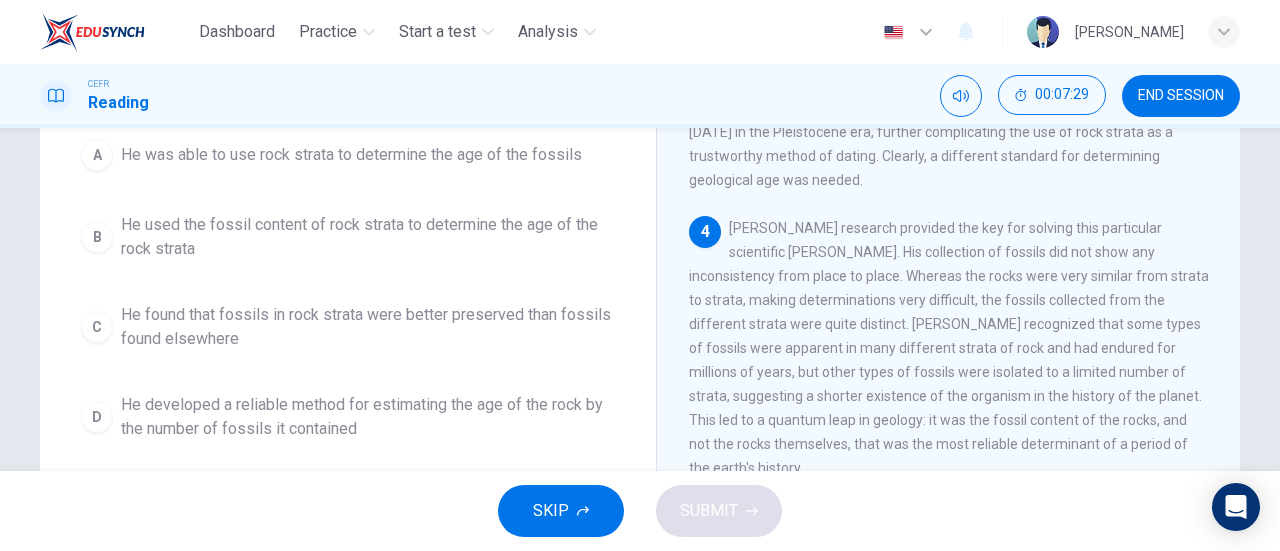 scroll, scrollTop: 784, scrollLeft: 0, axis: vertical 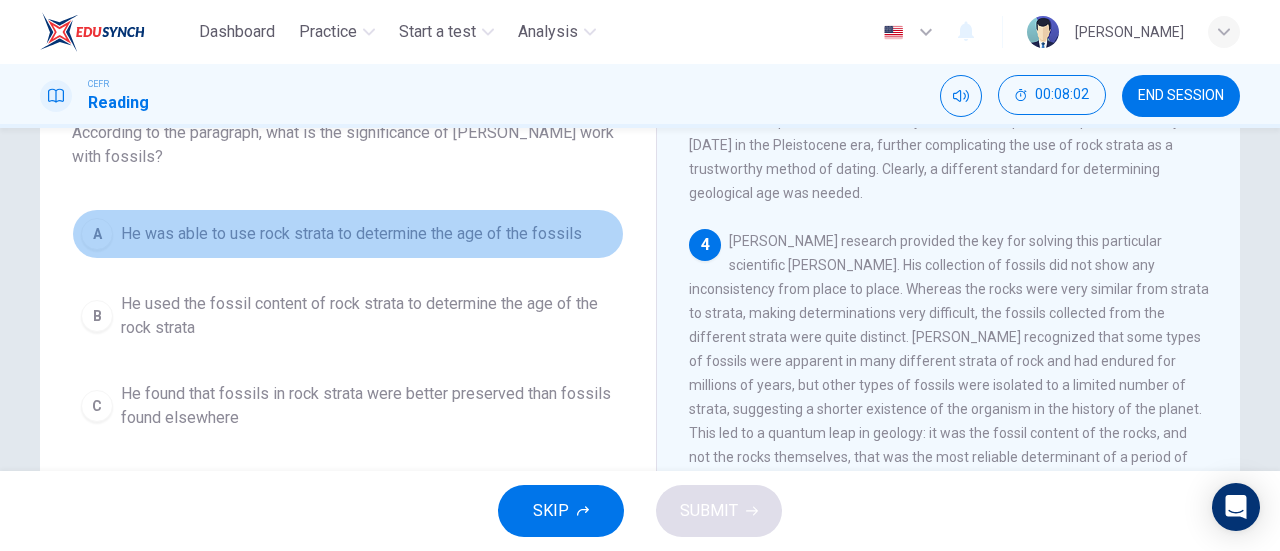 click on "A He was able to use rock strata to determine the age of the fossils" at bounding box center (348, 234) 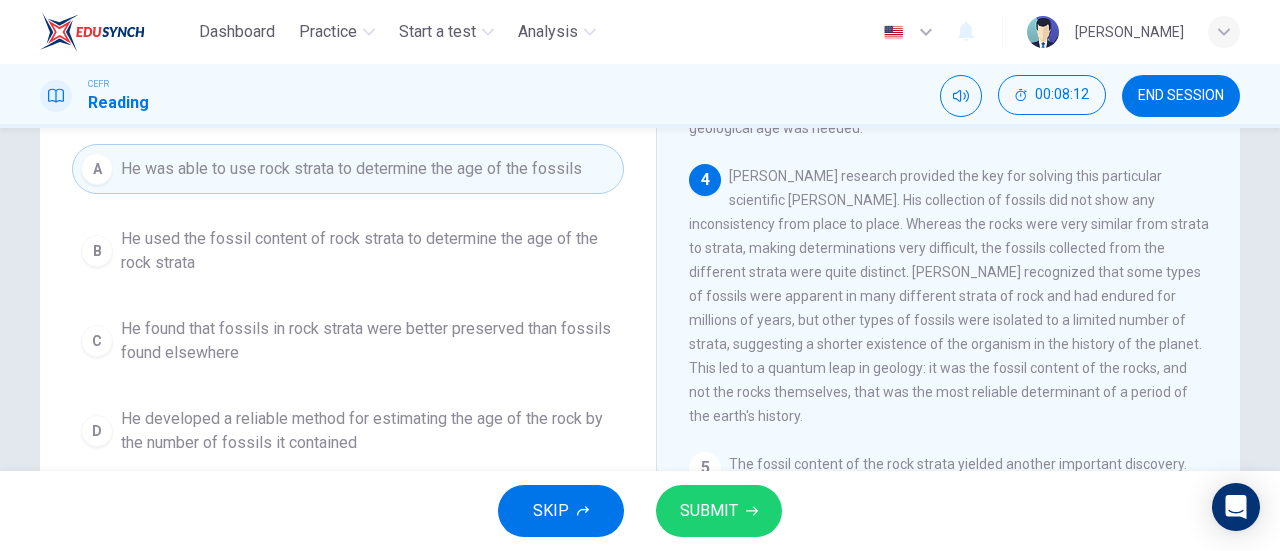 scroll, scrollTop: 209, scrollLeft: 0, axis: vertical 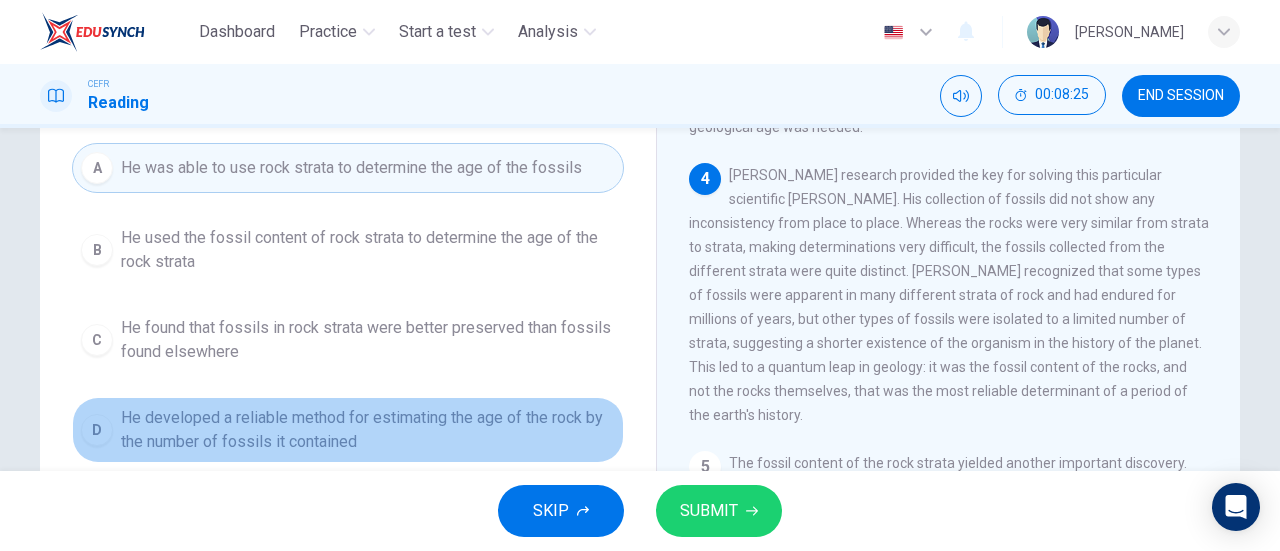click on "He developed a reliable method for estimating the age of the rock by the number of fossils it contained" at bounding box center (368, 430) 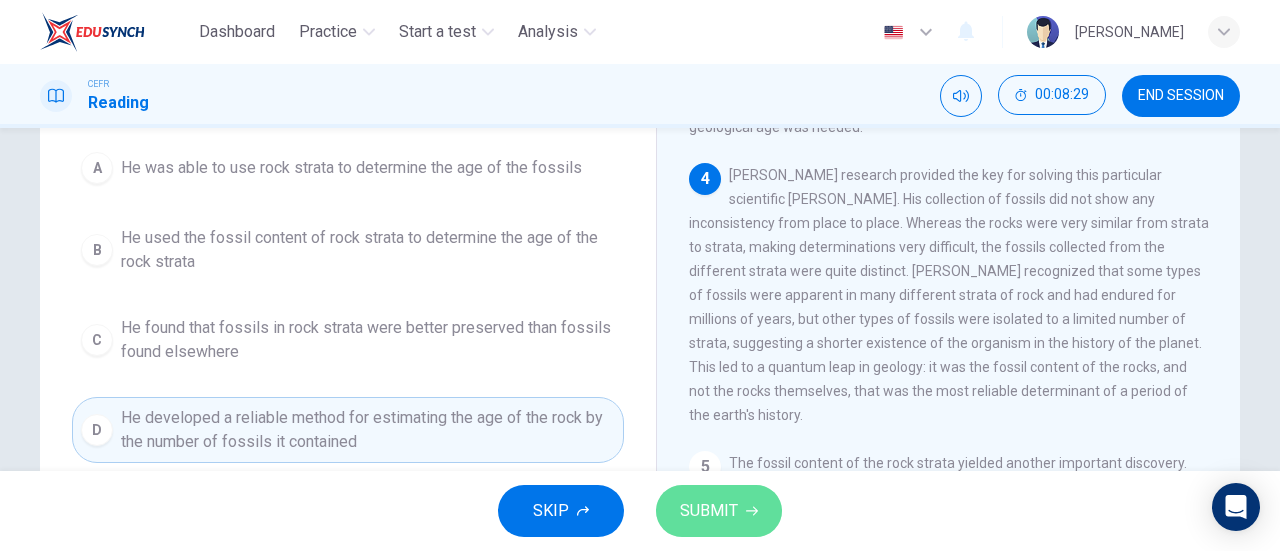 click on "SUBMIT" at bounding box center (709, 511) 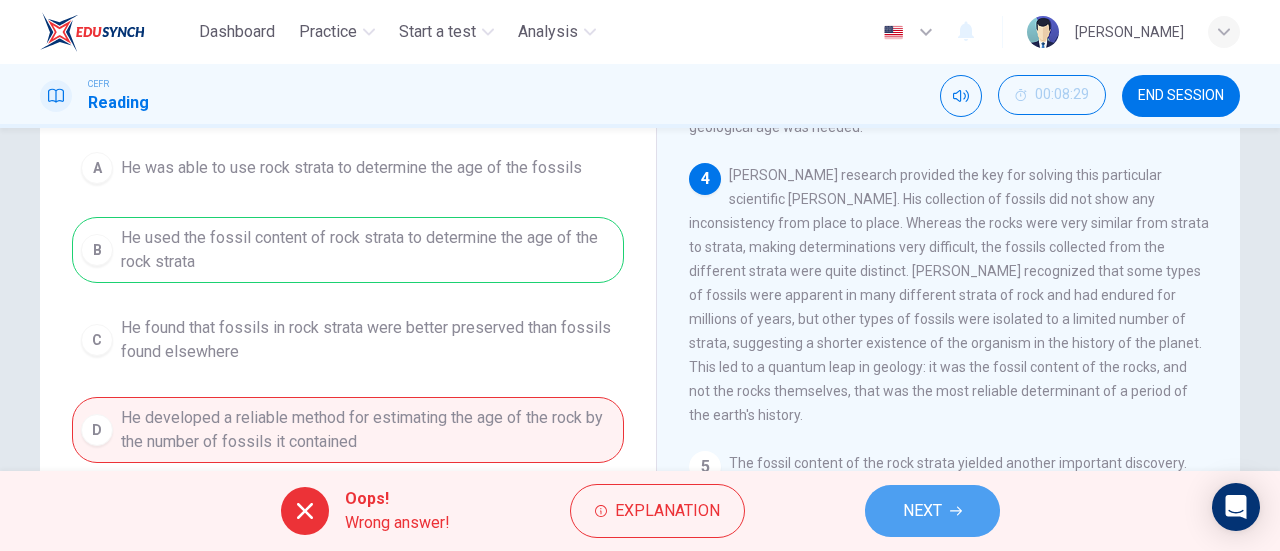 click 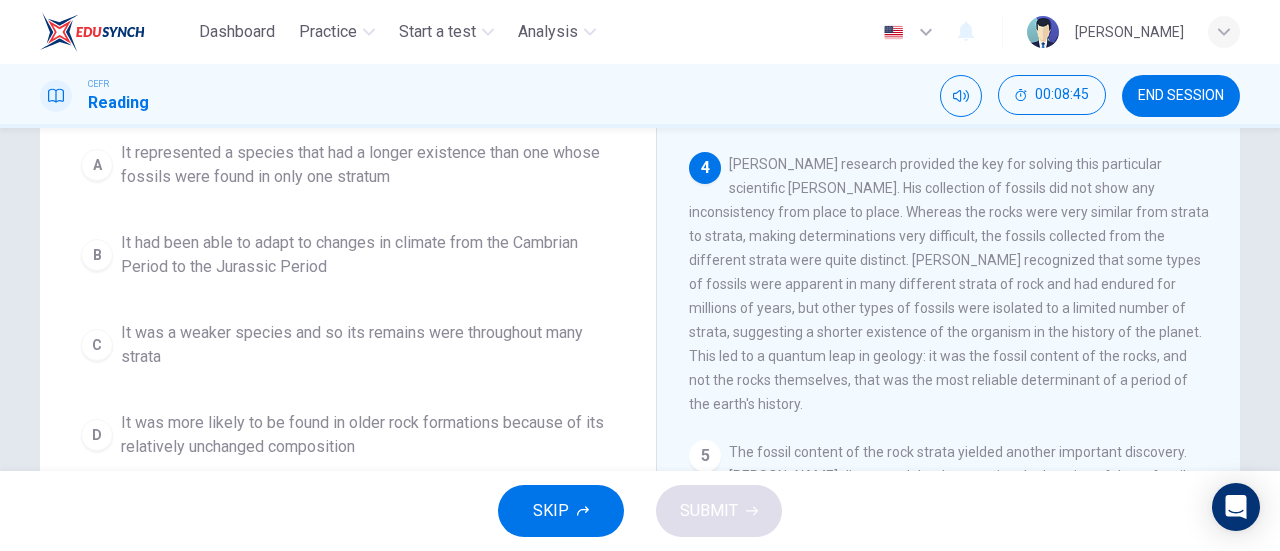 scroll, scrollTop: 220, scrollLeft: 0, axis: vertical 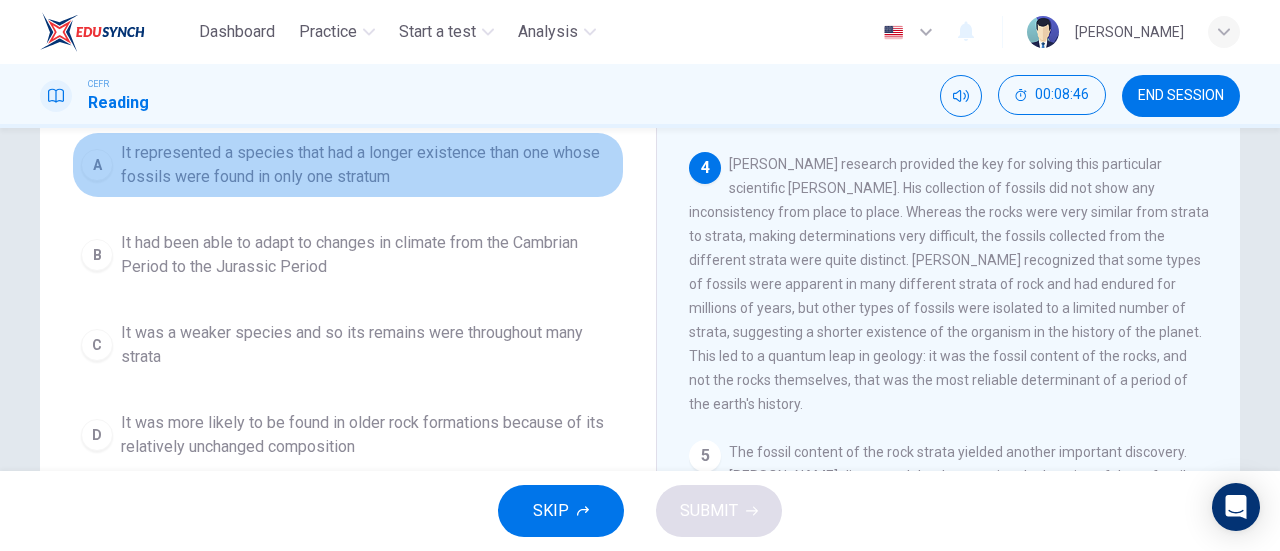 click on "It represented a species that had a longer existence than one whose fossils were found in only one stratum" at bounding box center [368, 165] 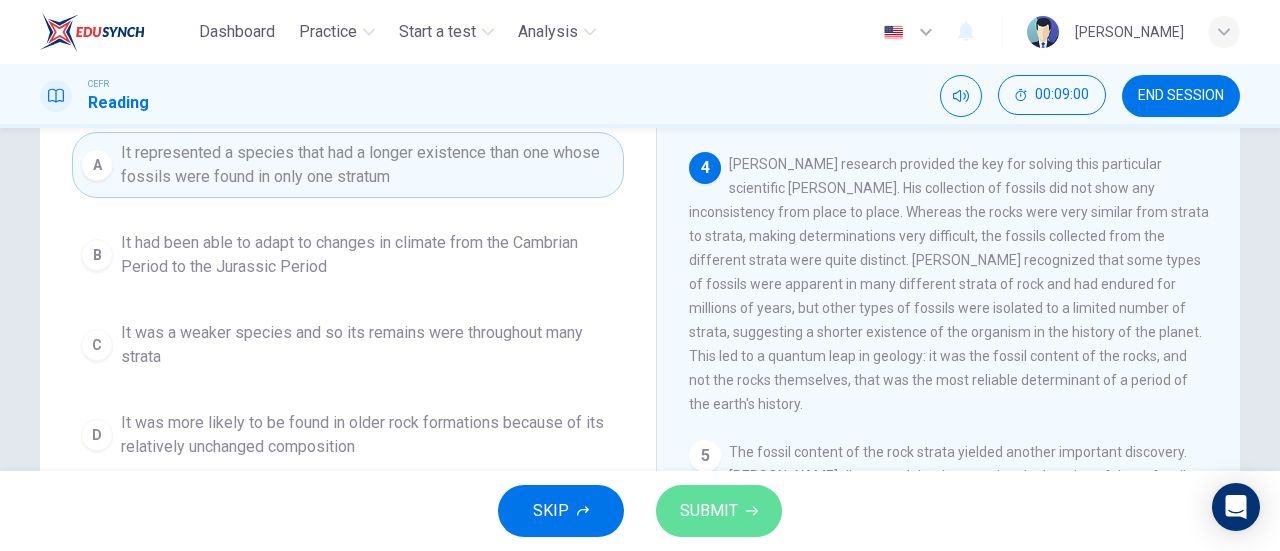 click on "SUBMIT" at bounding box center (709, 511) 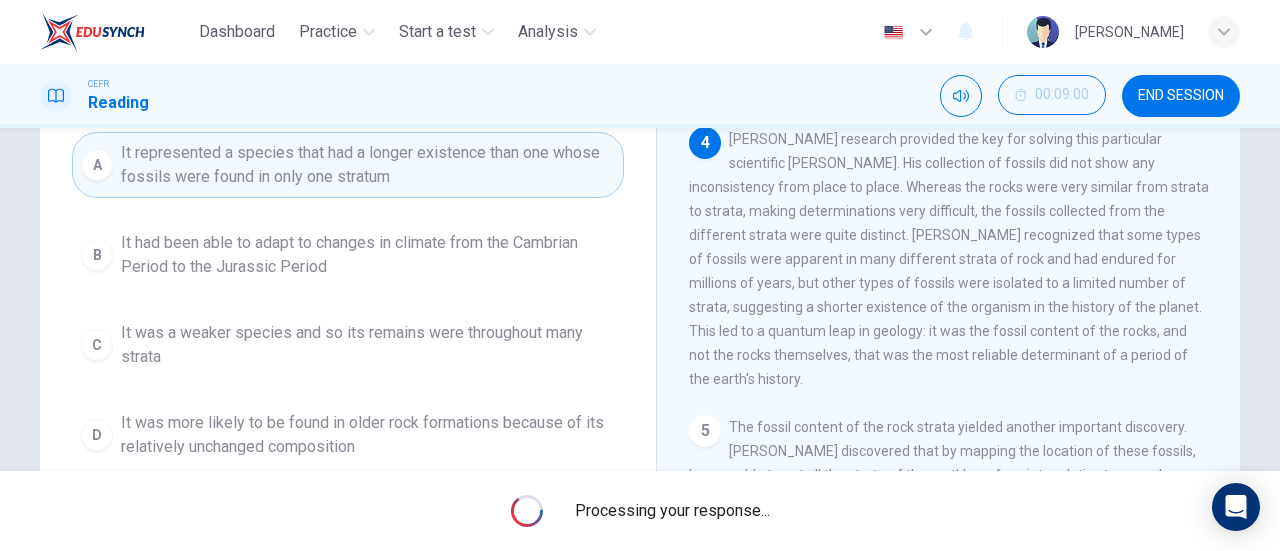 scroll, scrollTop: 871, scrollLeft: 0, axis: vertical 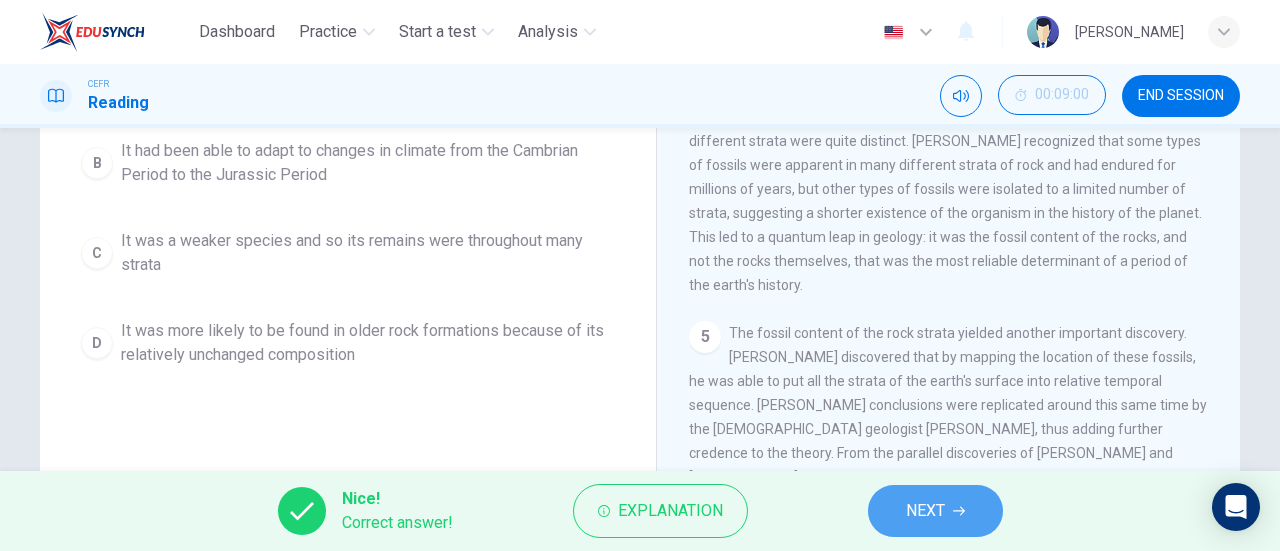 click on "NEXT" at bounding box center (925, 511) 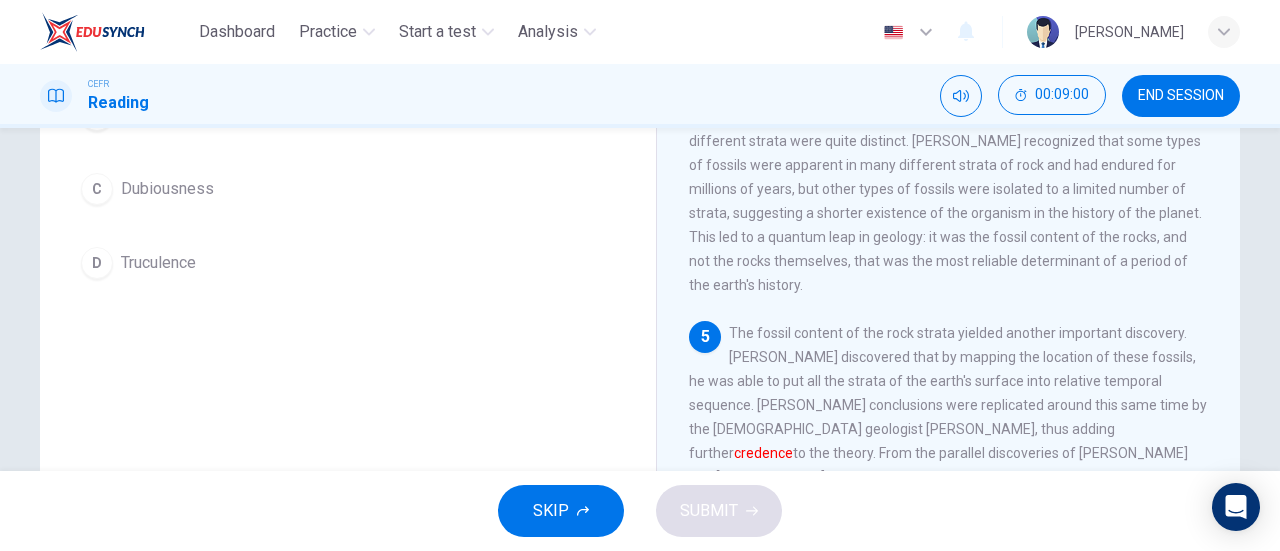 scroll, scrollTop: 288, scrollLeft: 0, axis: vertical 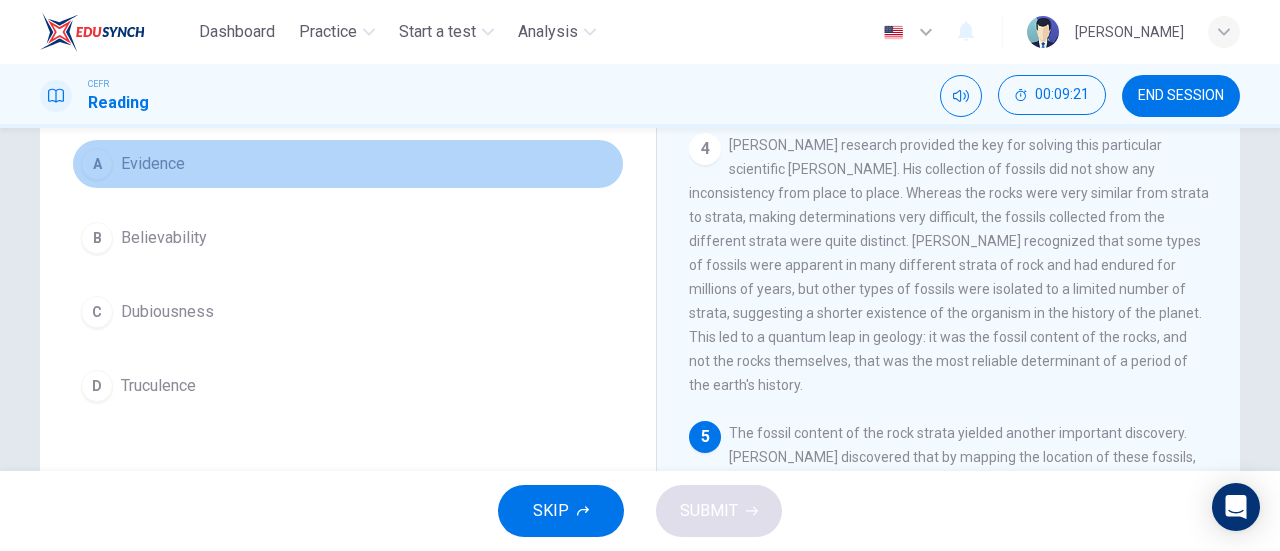 click on "A Evidence" at bounding box center (348, 164) 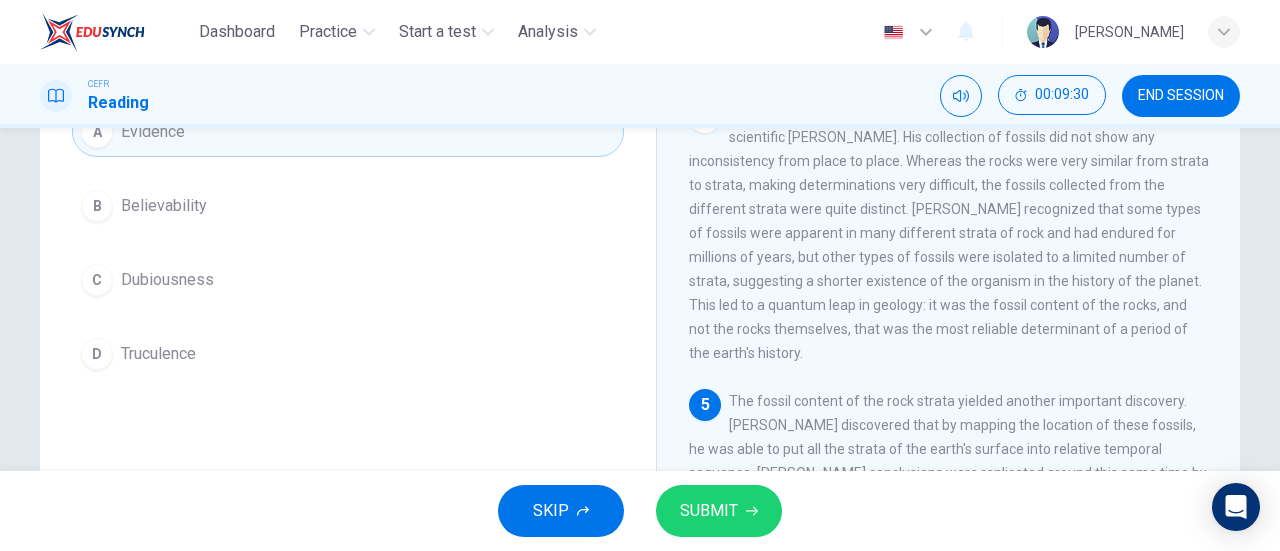 scroll, scrollTop: 216, scrollLeft: 0, axis: vertical 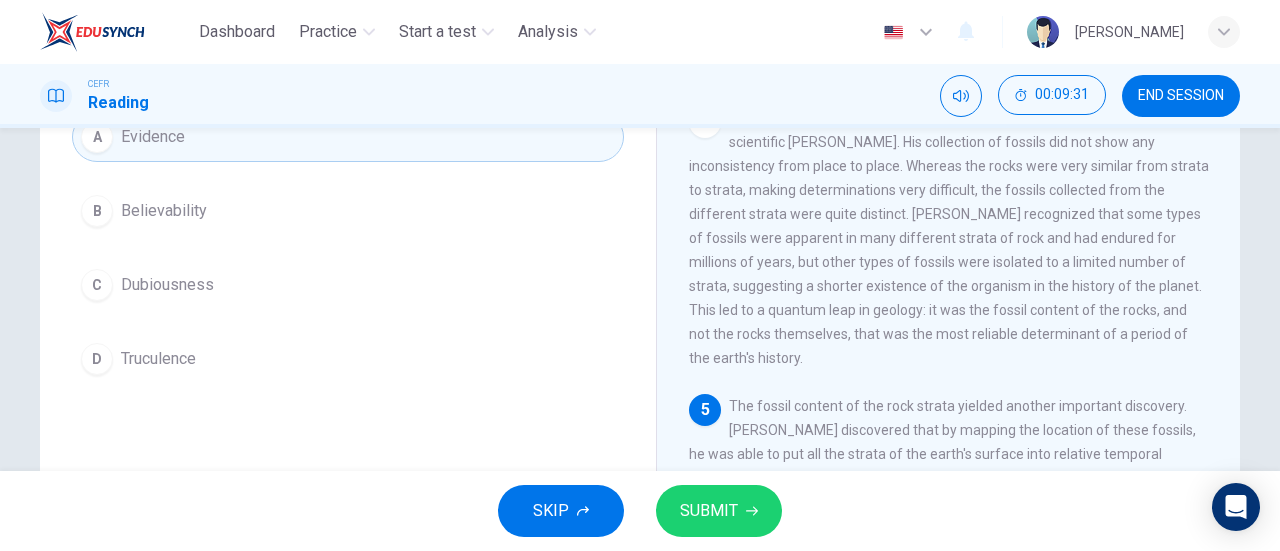 click on "A Evidence B Believability C Dubiousness D Truculence" at bounding box center (348, 248) 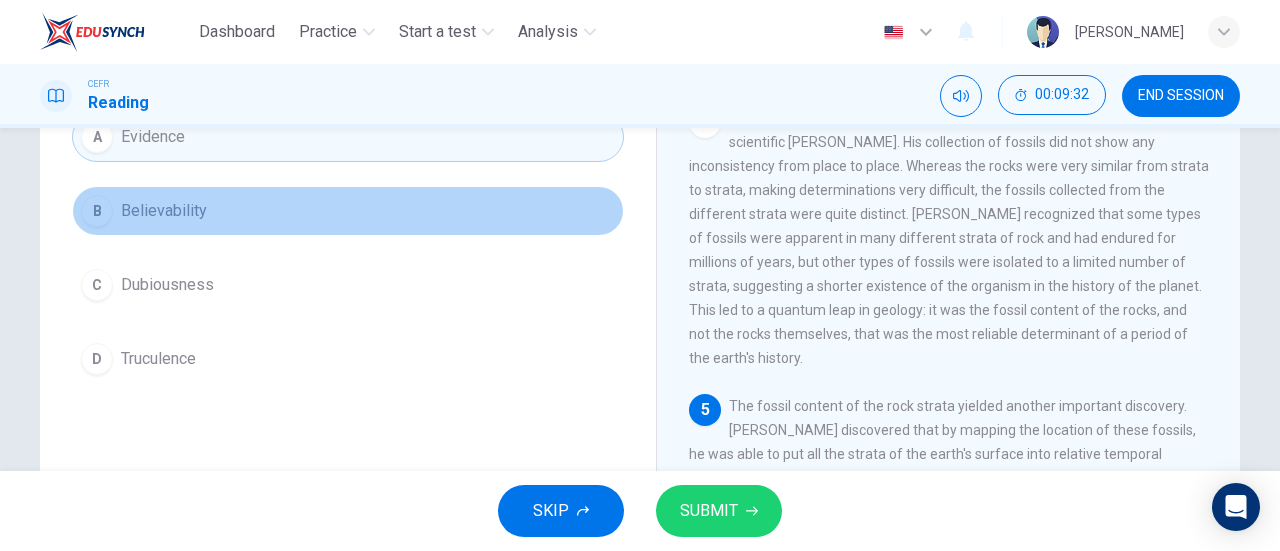 click on "B Believability" at bounding box center (348, 211) 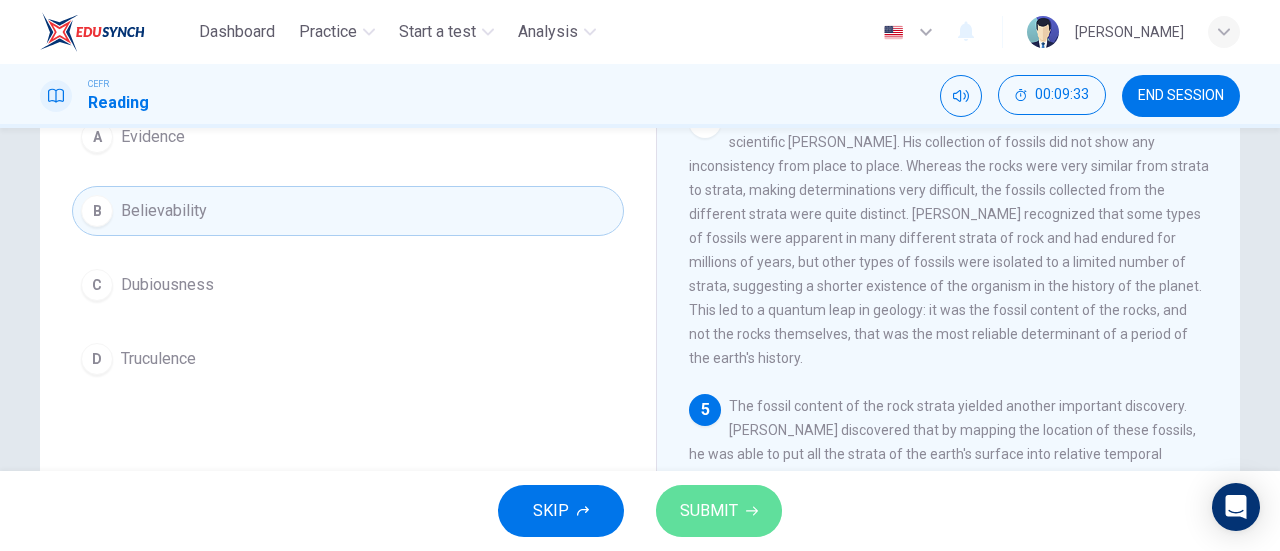 click on "SUBMIT" at bounding box center [709, 511] 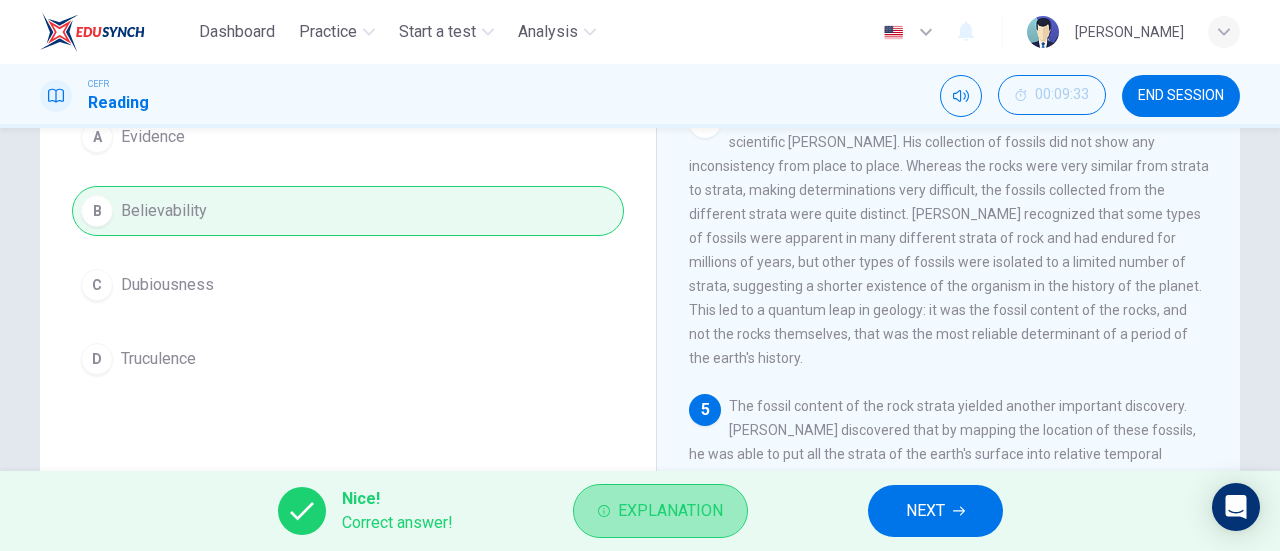 click on "Explanation" at bounding box center (670, 511) 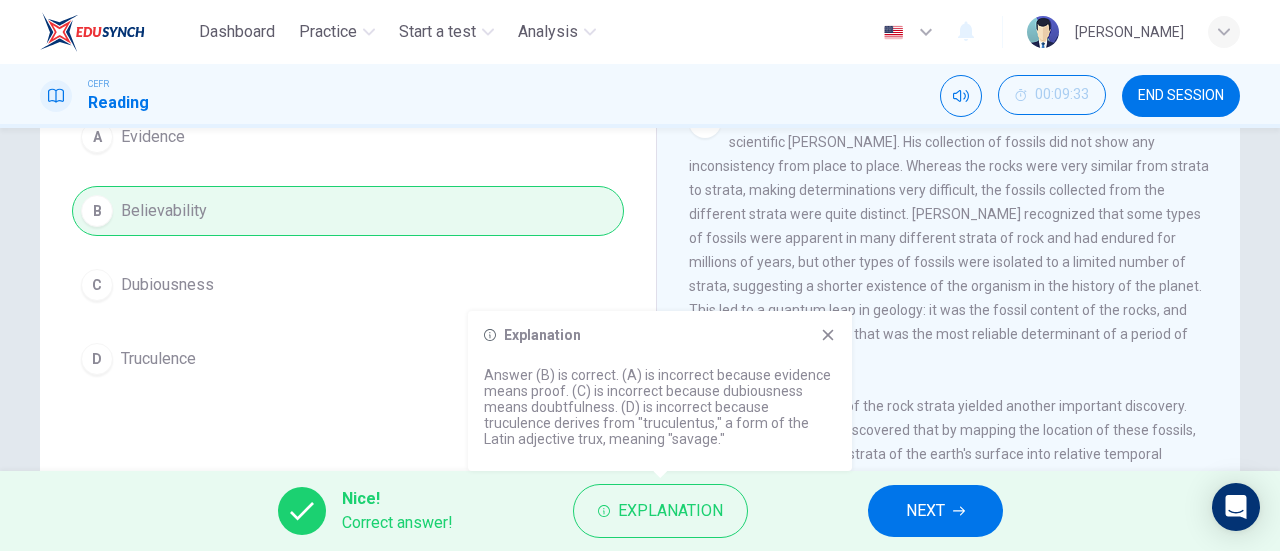click on "Answer (B) is correct. (A) is incorrect because evidence means proof. (C) is incorrect because dubiousness means doubtfulness. (D) is incorrect because truculence derives from "truculentus," a form of the Latin adjective trux, meaning "savage."" at bounding box center (660, 407) 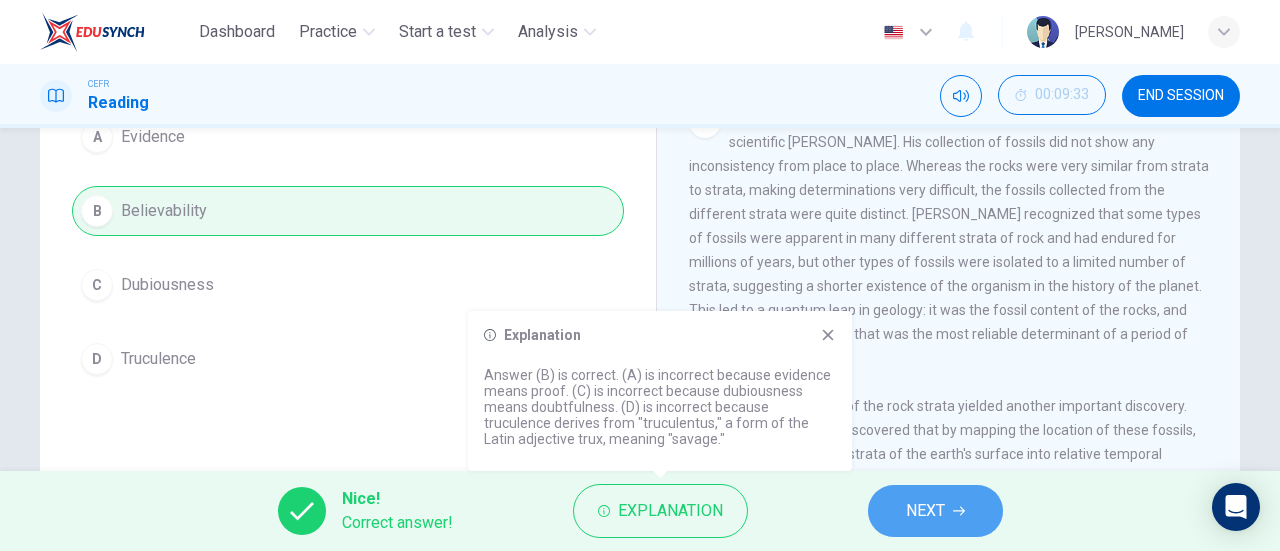 click on "NEXT" at bounding box center (925, 511) 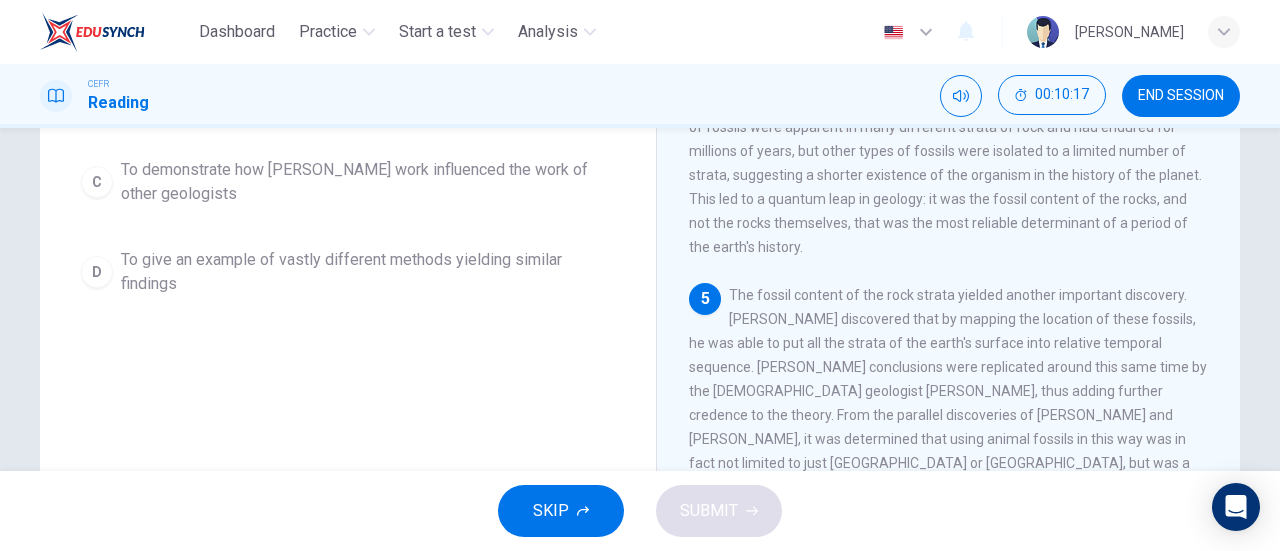 scroll, scrollTop: 326, scrollLeft: 0, axis: vertical 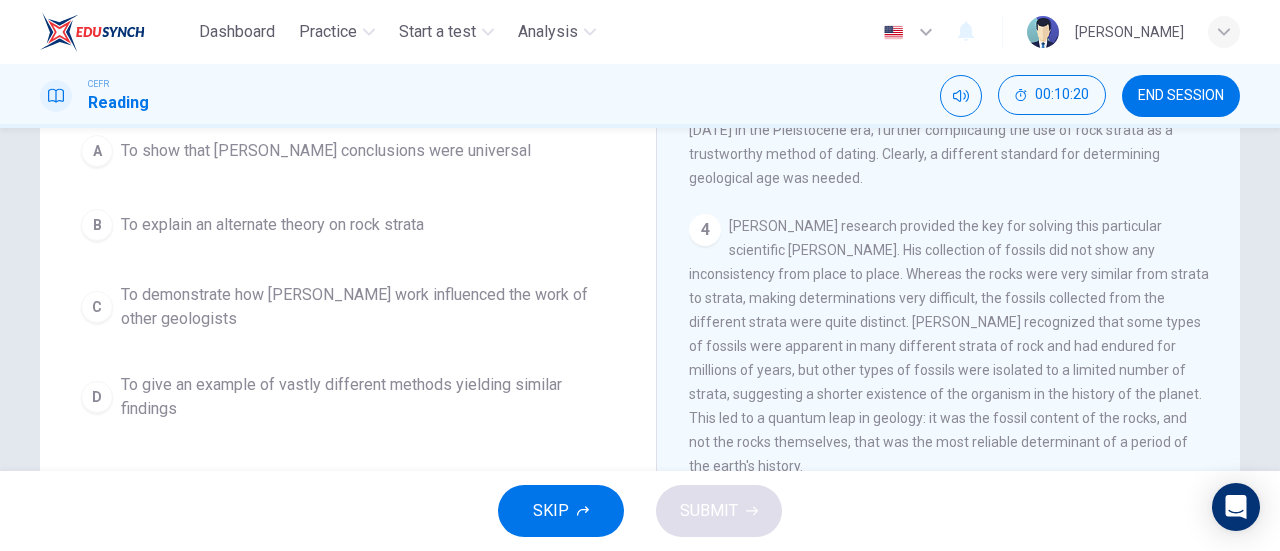 click on "A To show that [PERSON_NAME] conclusions were universal B To explain an alternate theory on rock strata C To demonstrate how [PERSON_NAME] work influenced the work of other geologists D To give an example of vastly different methods yielding similar findings" at bounding box center [348, 278] 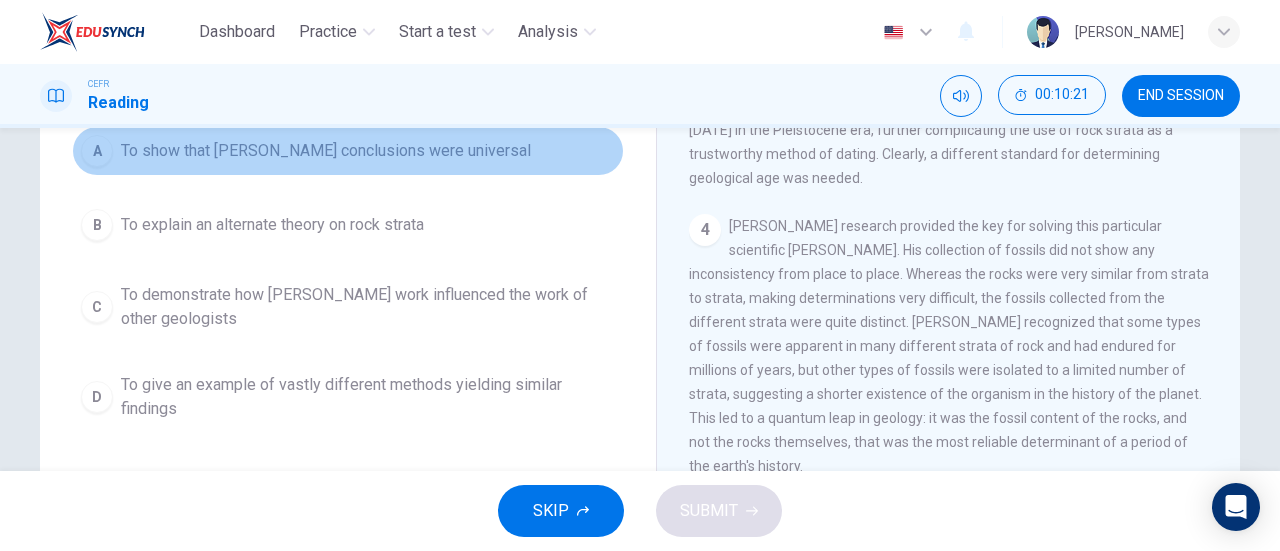 click on "A To show that [PERSON_NAME] conclusions were universal" at bounding box center [348, 151] 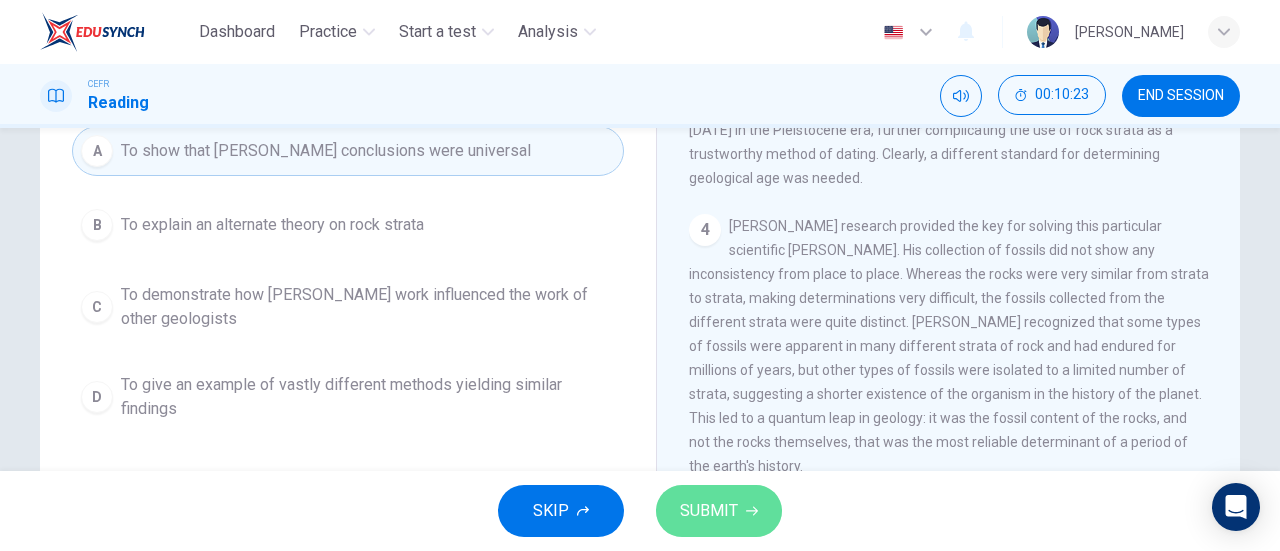click on "SUBMIT" at bounding box center [719, 511] 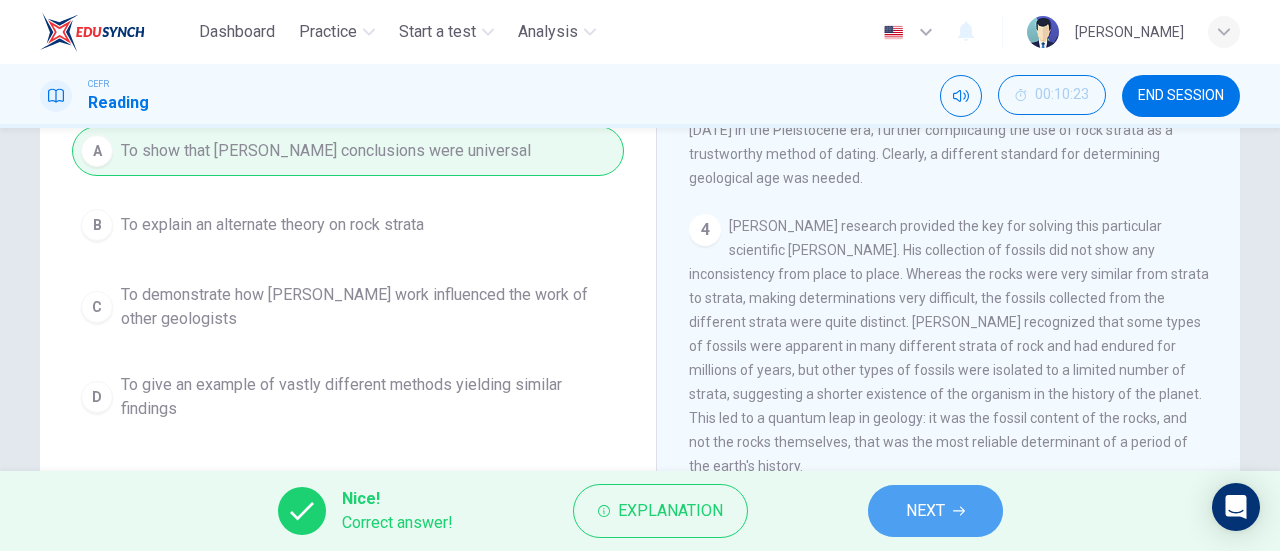 click on "NEXT" at bounding box center (925, 511) 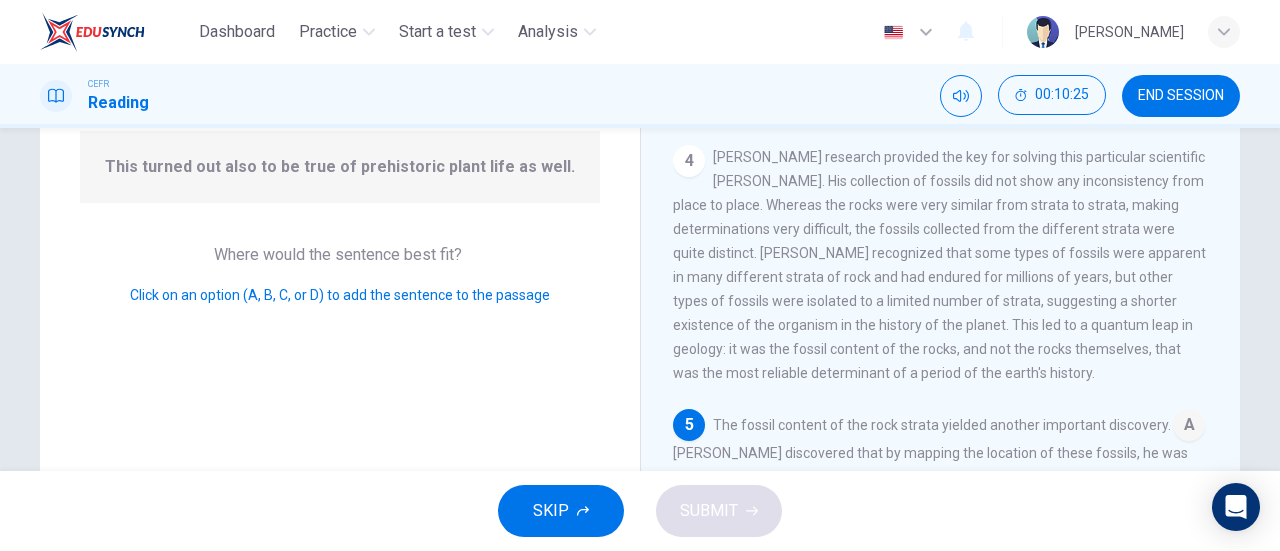scroll, scrollTop: 901, scrollLeft: 0, axis: vertical 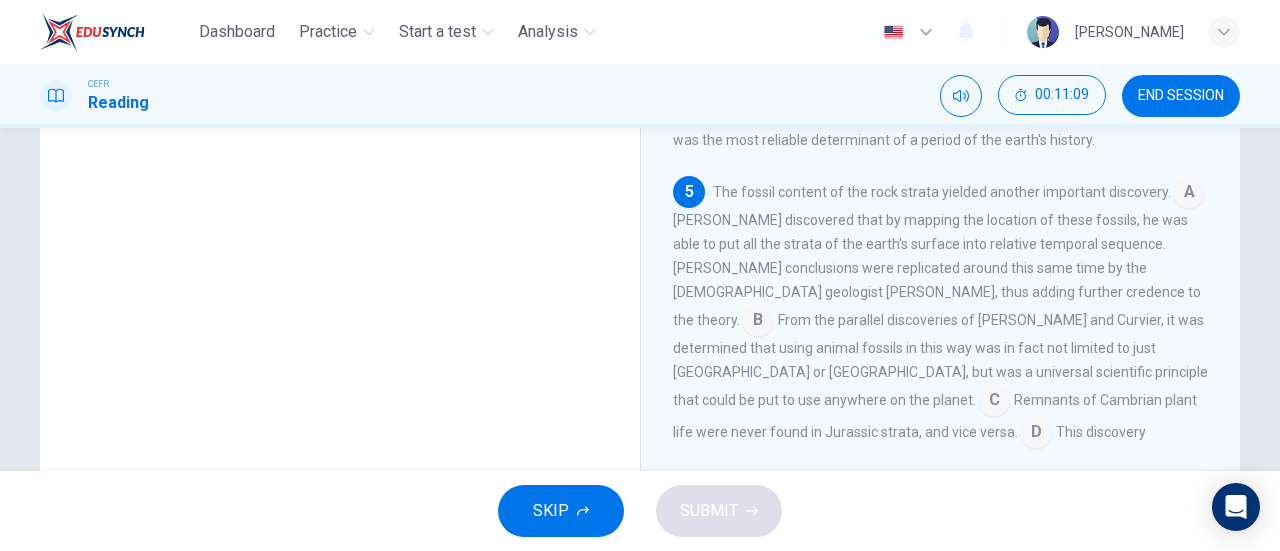 click at bounding box center (994, 402) 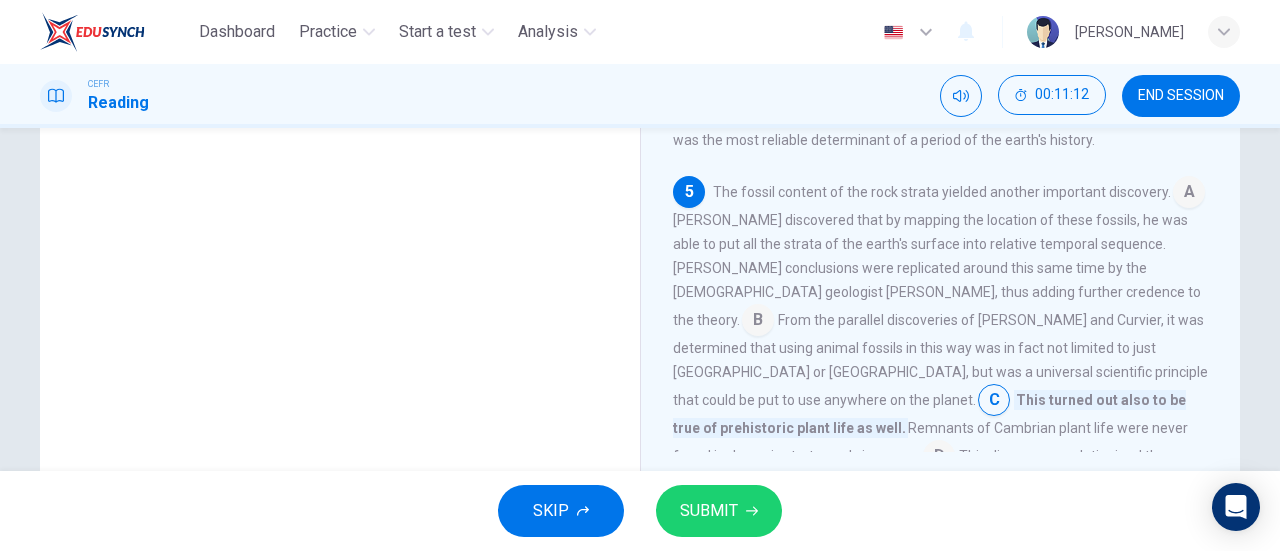 click on "This turned out also to be true of prehistoric plant life as well." at bounding box center (929, 414) 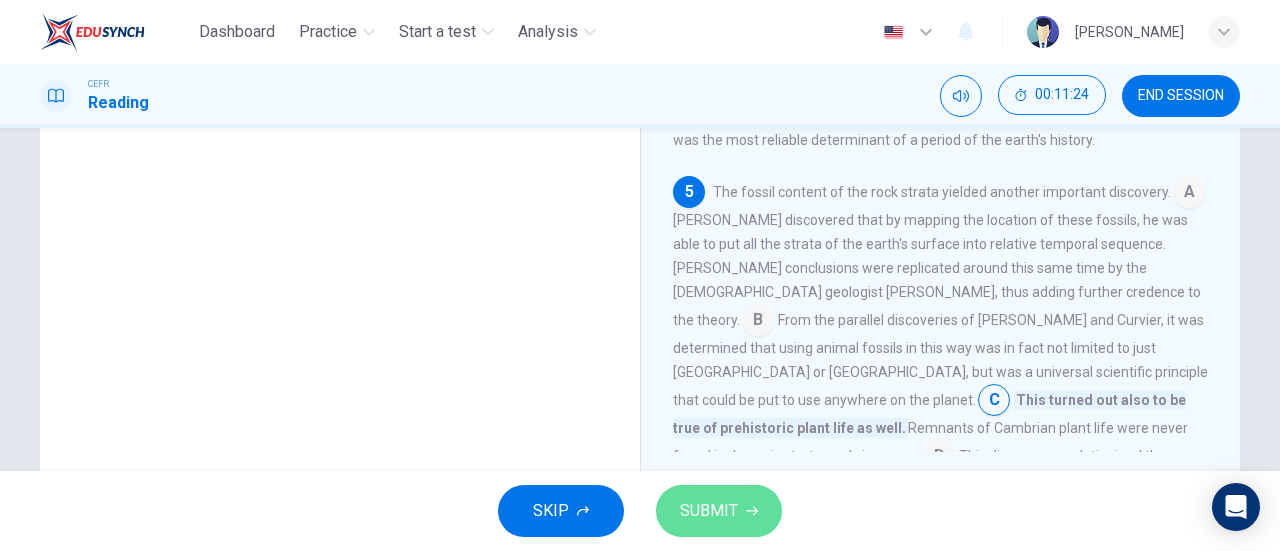click on "SUBMIT" at bounding box center (709, 511) 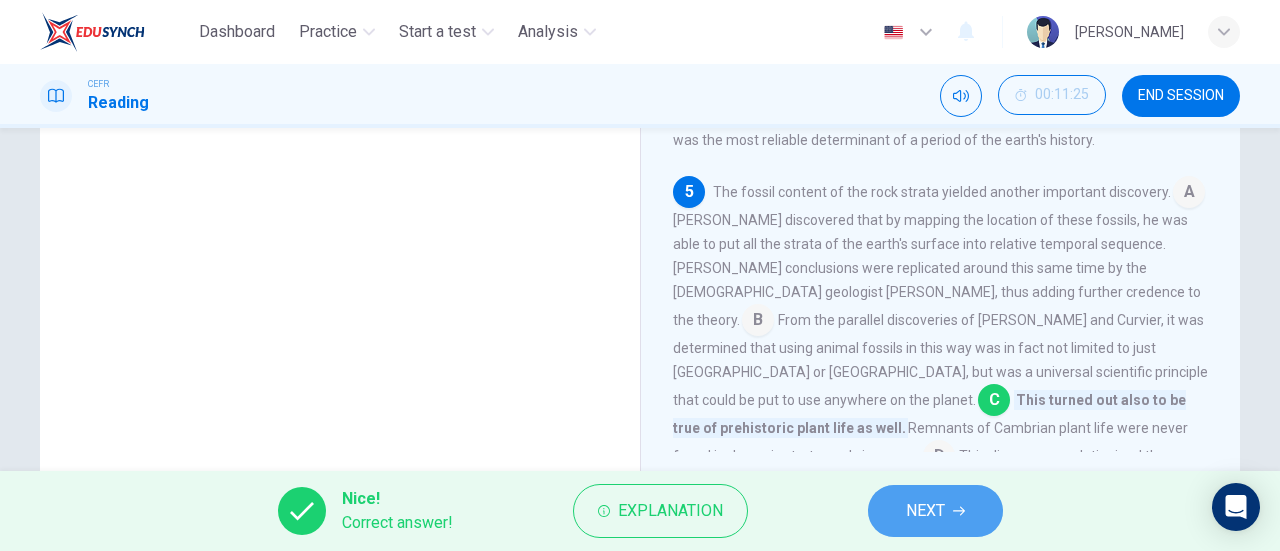 click on "NEXT" at bounding box center [935, 511] 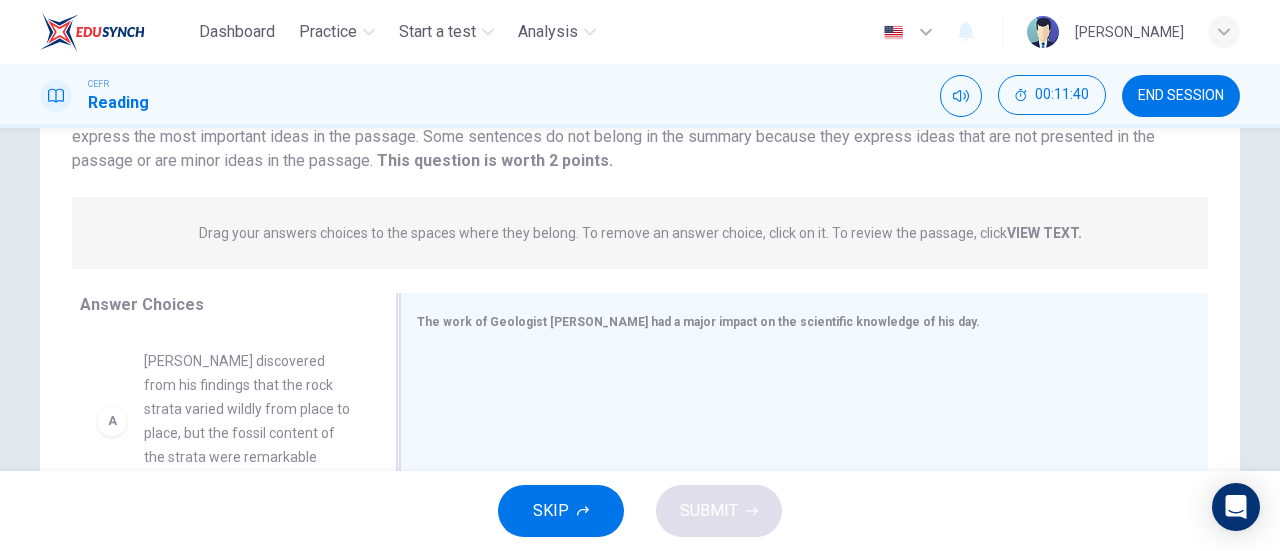 scroll, scrollTop: 179, scrollLeft: 0, axis: vertical 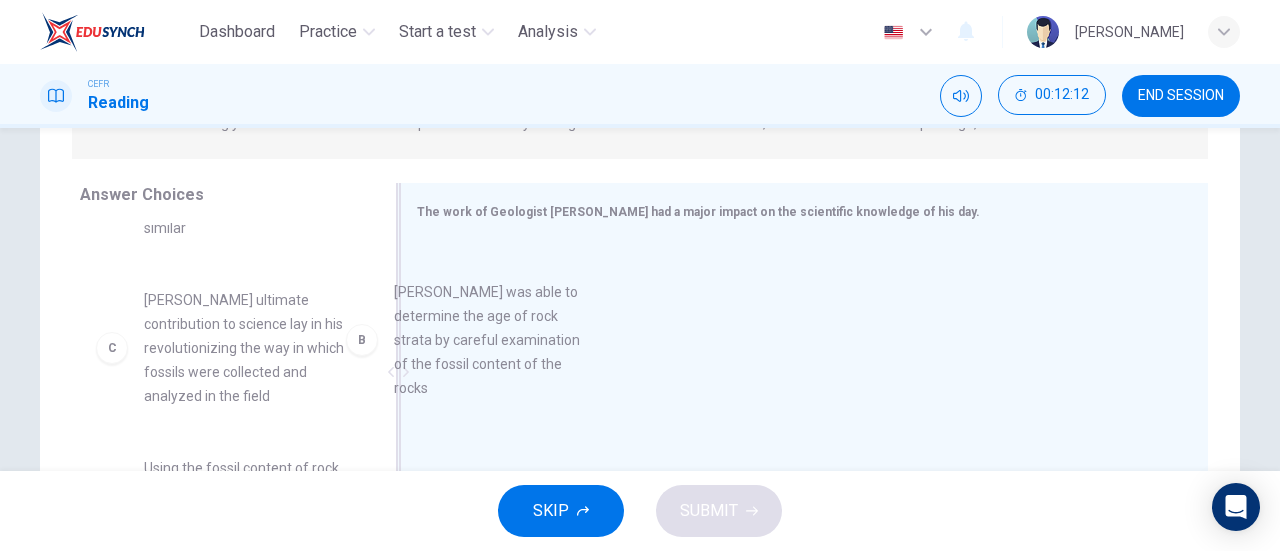 drag, startPoint x: 253, startPoint y: 325, endPoint x: 515, endPoint y: 319, distance: 262.0687 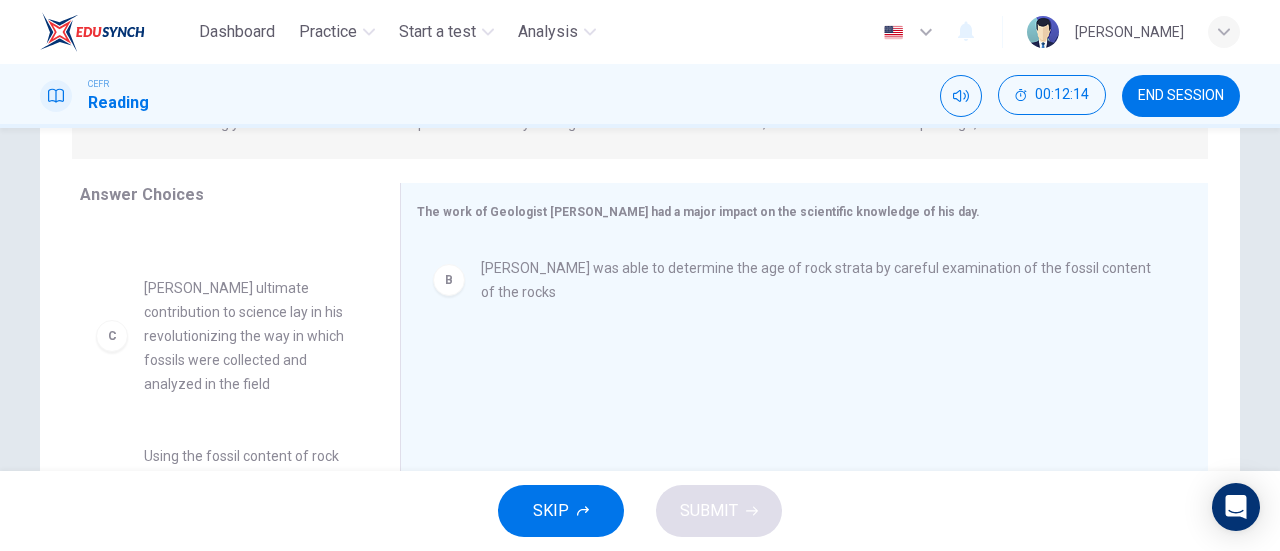 scroll, scrollTop: 156, scrollLeft: 0, axis: vertical 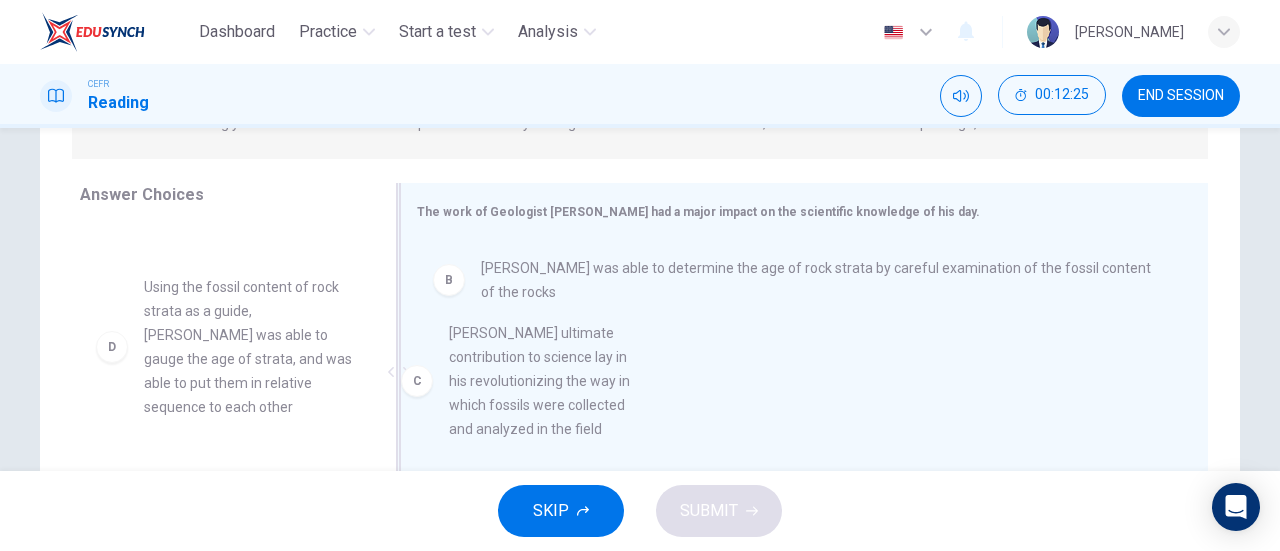 drag, startPoint x: 280, startPoint y: 349, endPoint x: 596, endPoint y: 394, distance: 319.18802 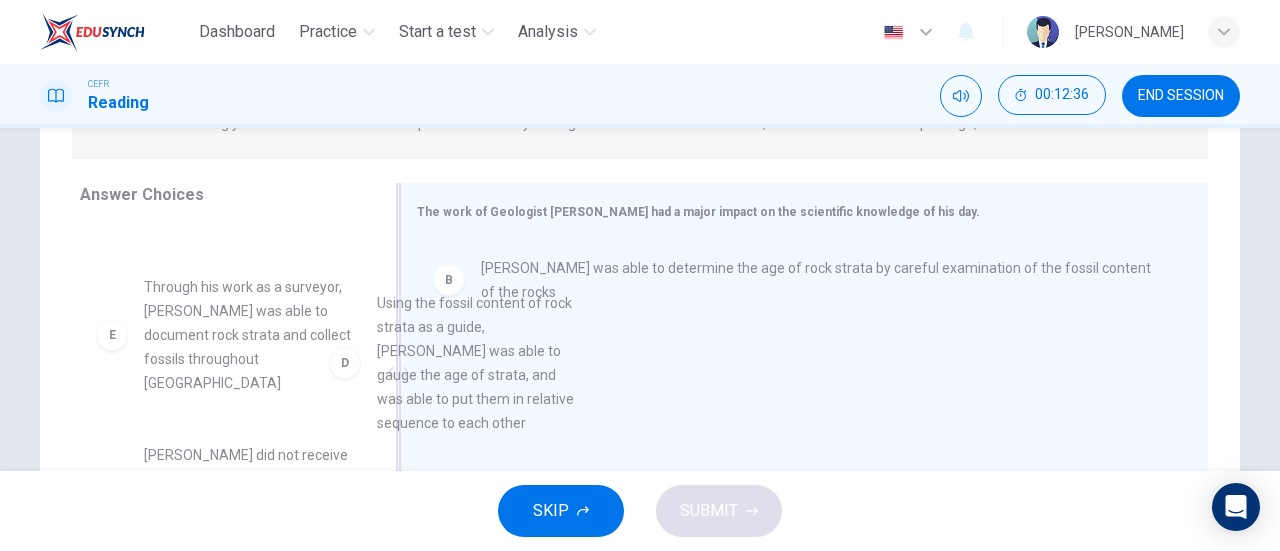 drag, startPoint x: 270, startPoint y: 315, endPoint x: 514, endPoint y: 331, distance: 244.52403 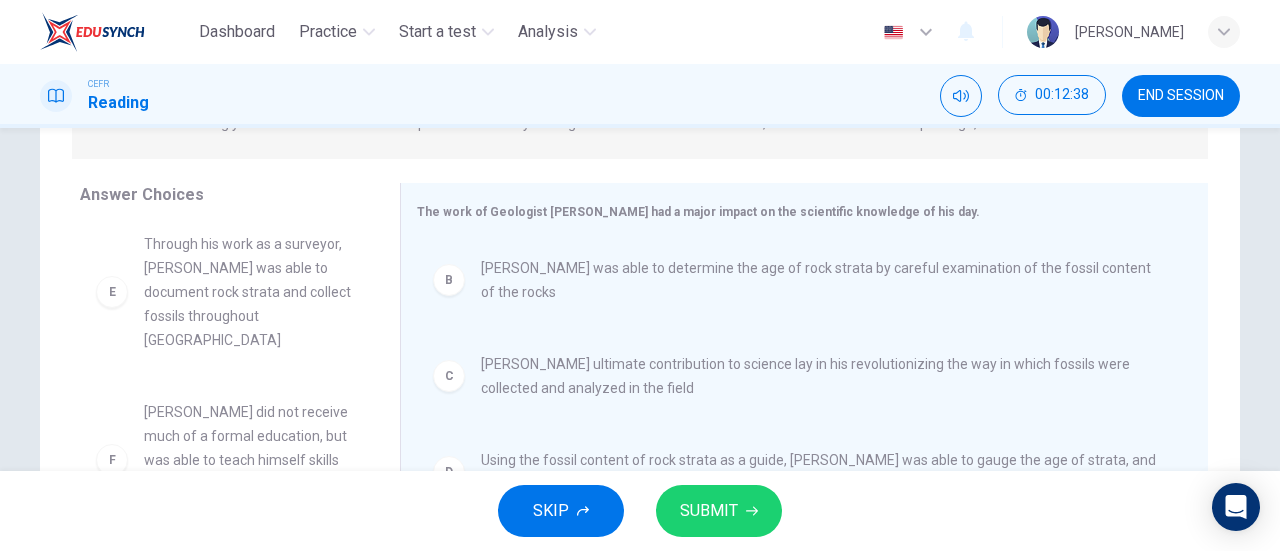 scroll, scrollTop: 204, scrollLeft: 0, axis: vertical 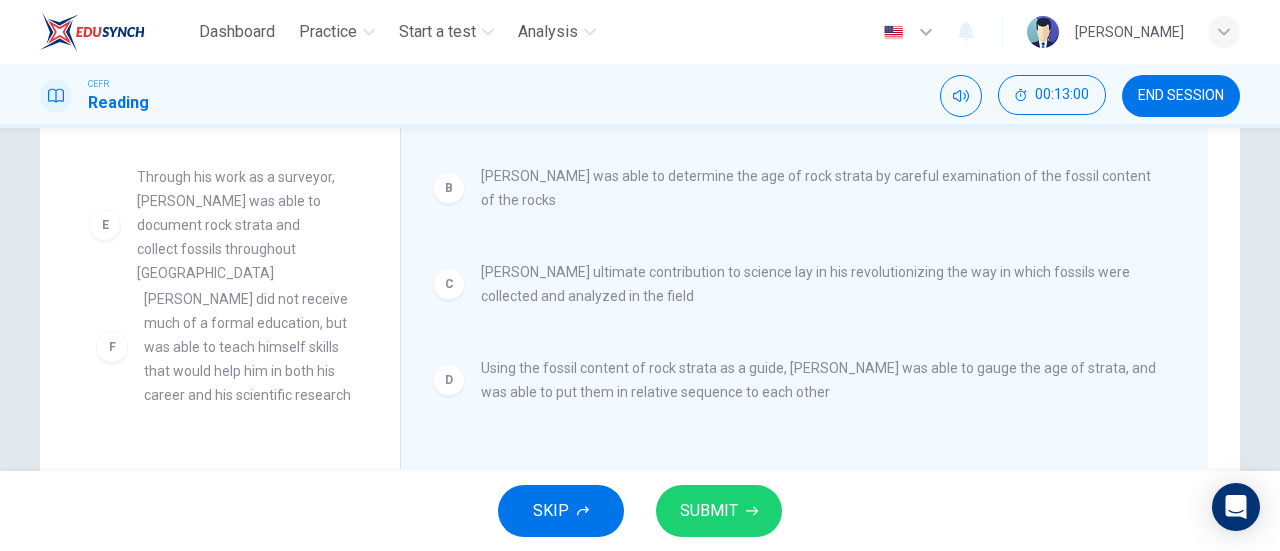 drag, startPoint x: 182, startPoint y: 212, endPoint x: 202, endPoint y: 253, distance: 45.617977 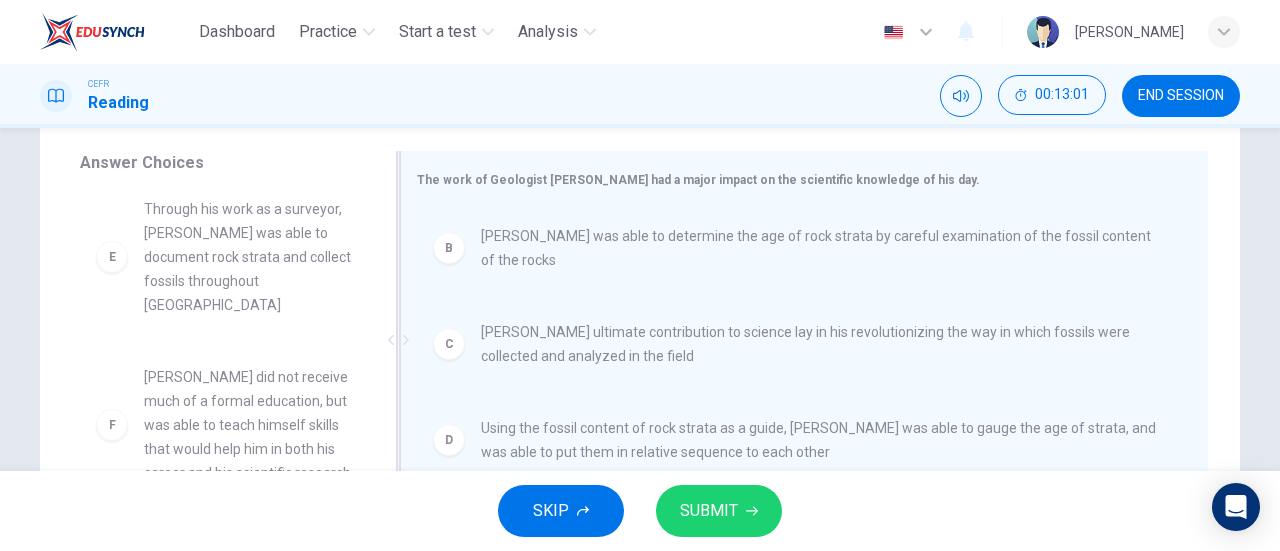 scroll, scrollTop: 318, scrollLeft: 0, axis: vertical 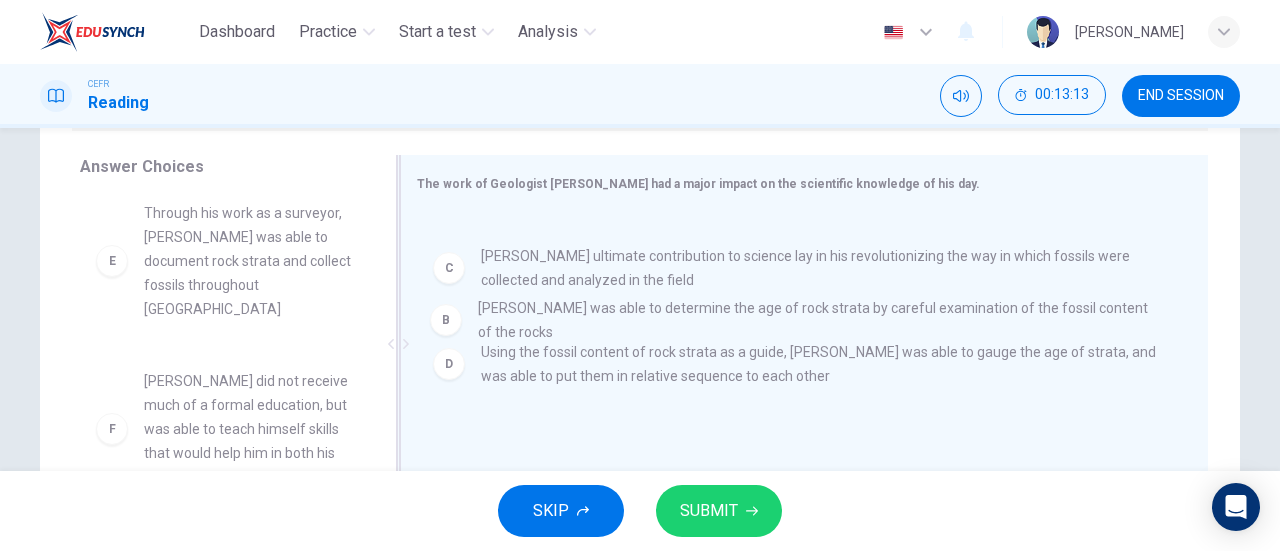 drag, startPoint x: 520, startPoint y: 251, endPoint x: 522, endPoint y: 328, distance: 77.02597 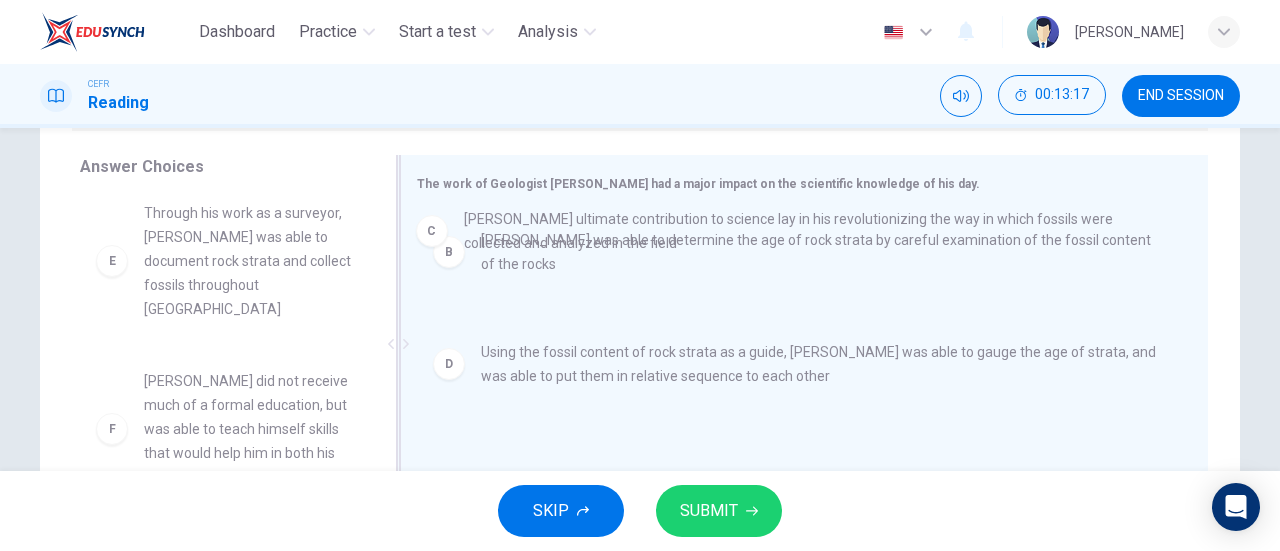 drag, startPoint x: 544, startPoint y: 361, endPoint x: 532, endPoint y: 254, distance: 107.67079 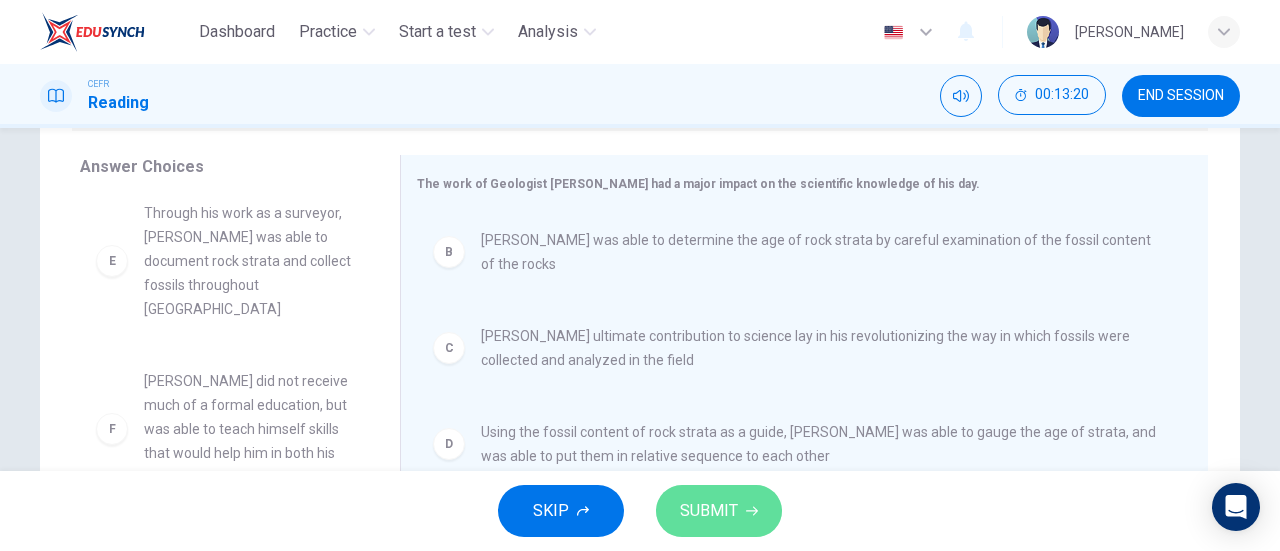 click on "SUBMIT" at bounding box center [709, 511] 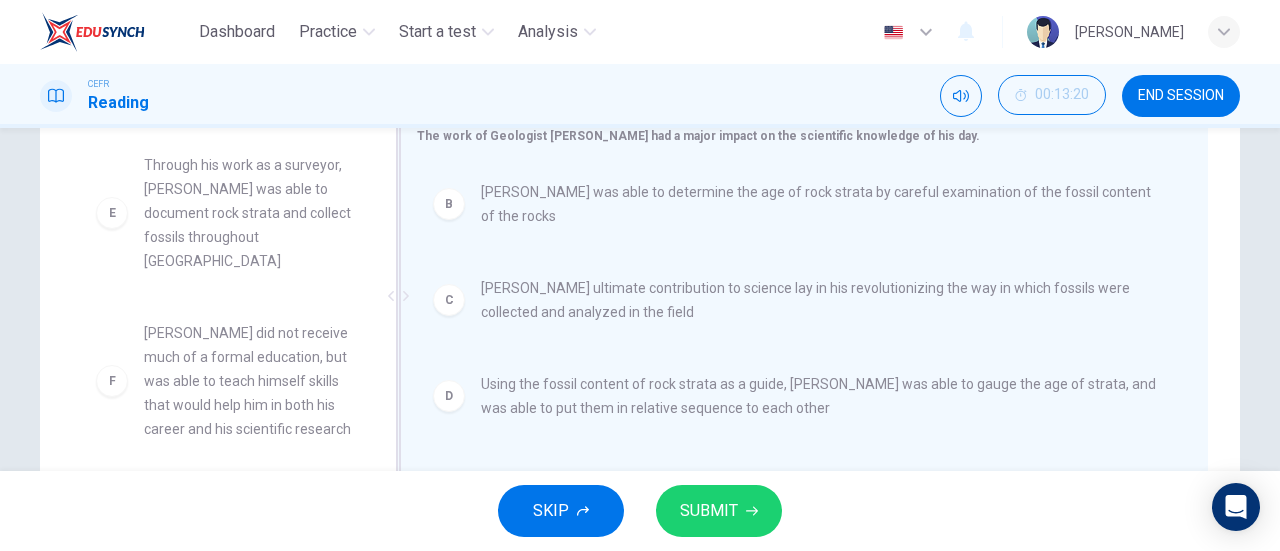 scroll, scrollTop: 341, scrollLeft: 0, axis: vertical 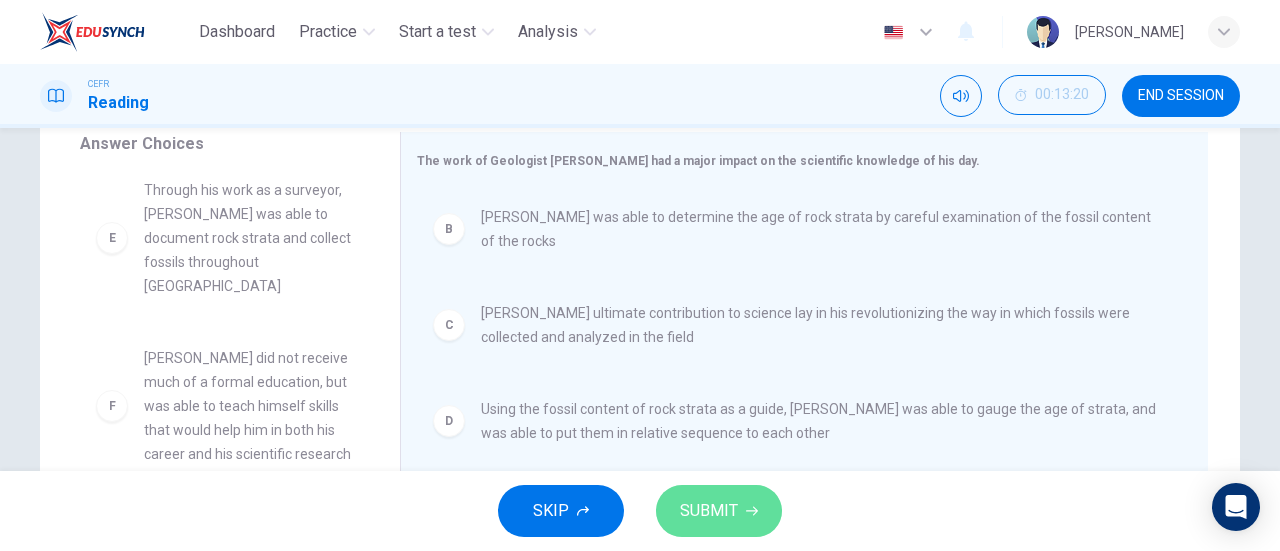 click on "SUBMIT" at bounding box center [719, 511] 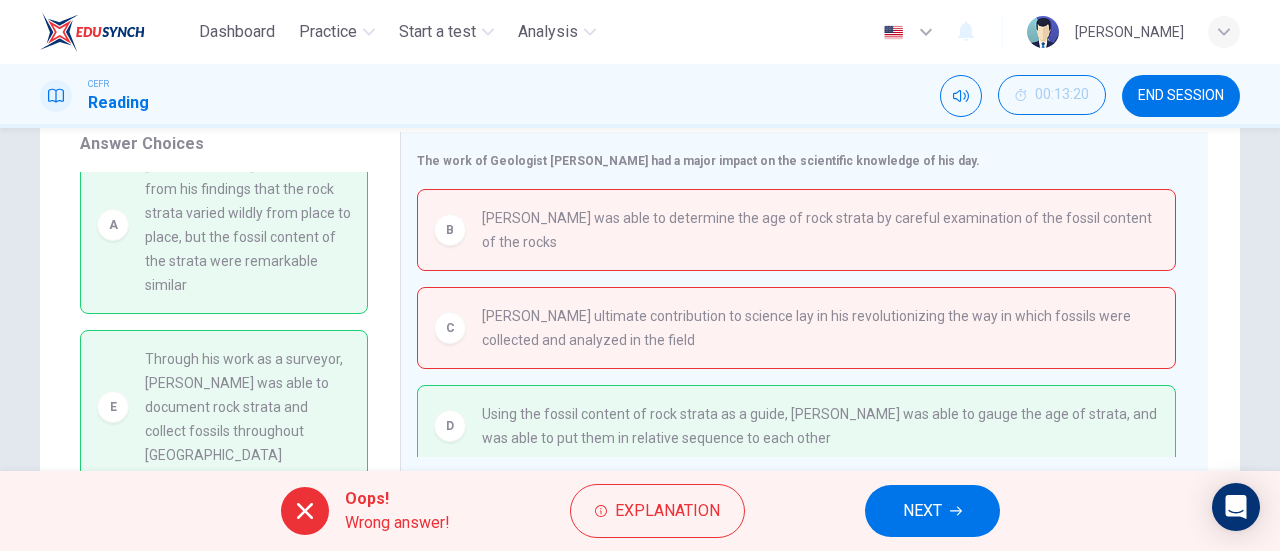 scroll, scrollTop: 0, scrollLeft: 0, axis: both 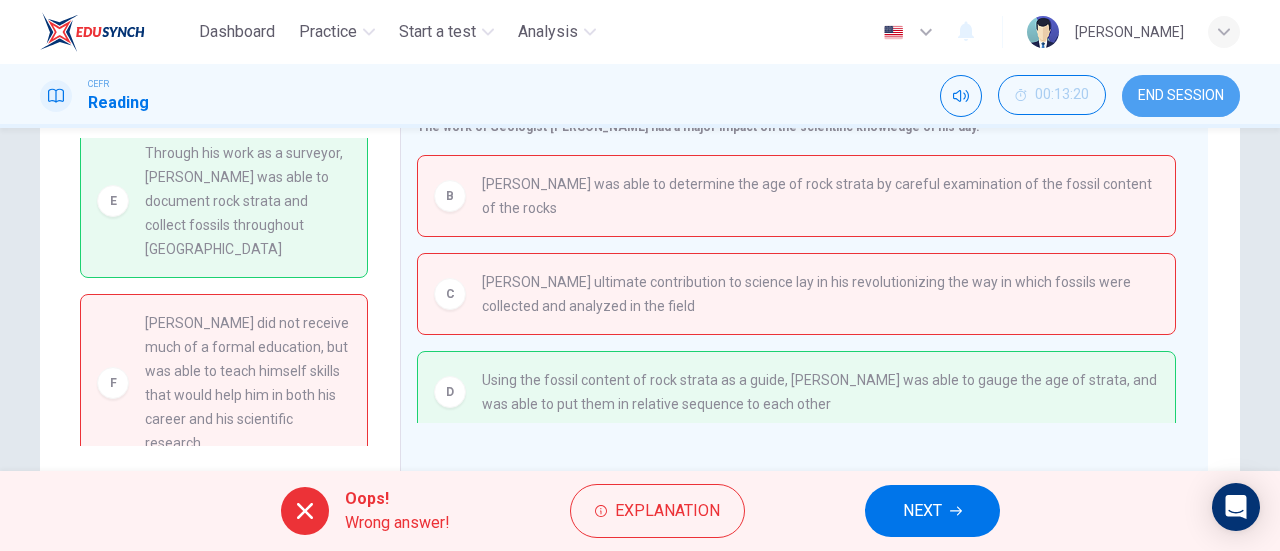 click on "END SESSION" at bounding box center (1181, 96) 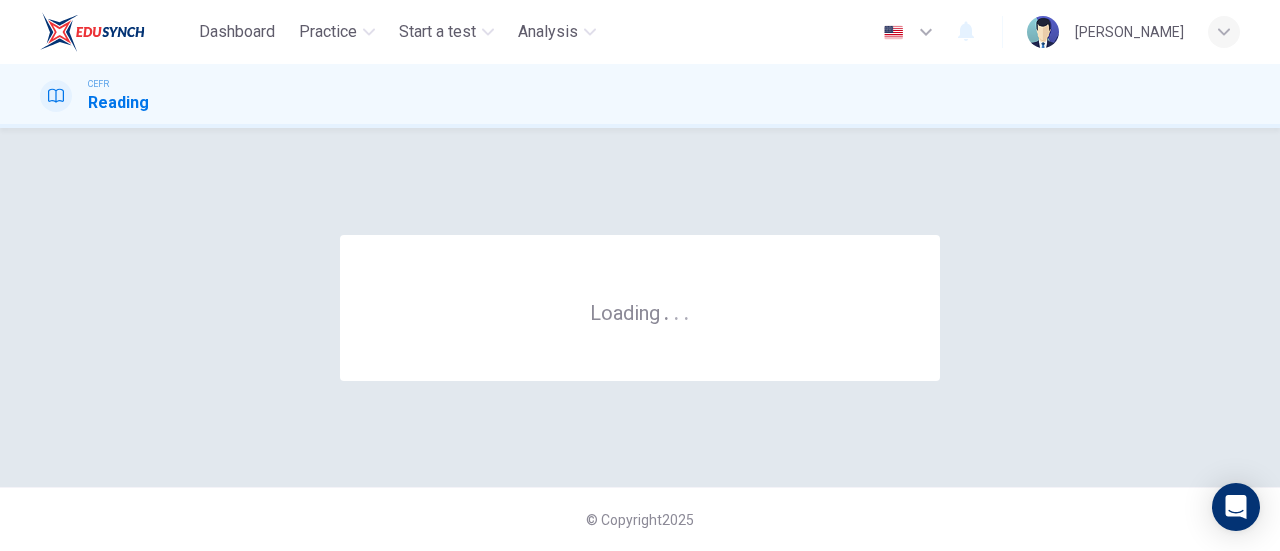 scroll, scrollTop: 0, scrollLeft: 0, axis: both 